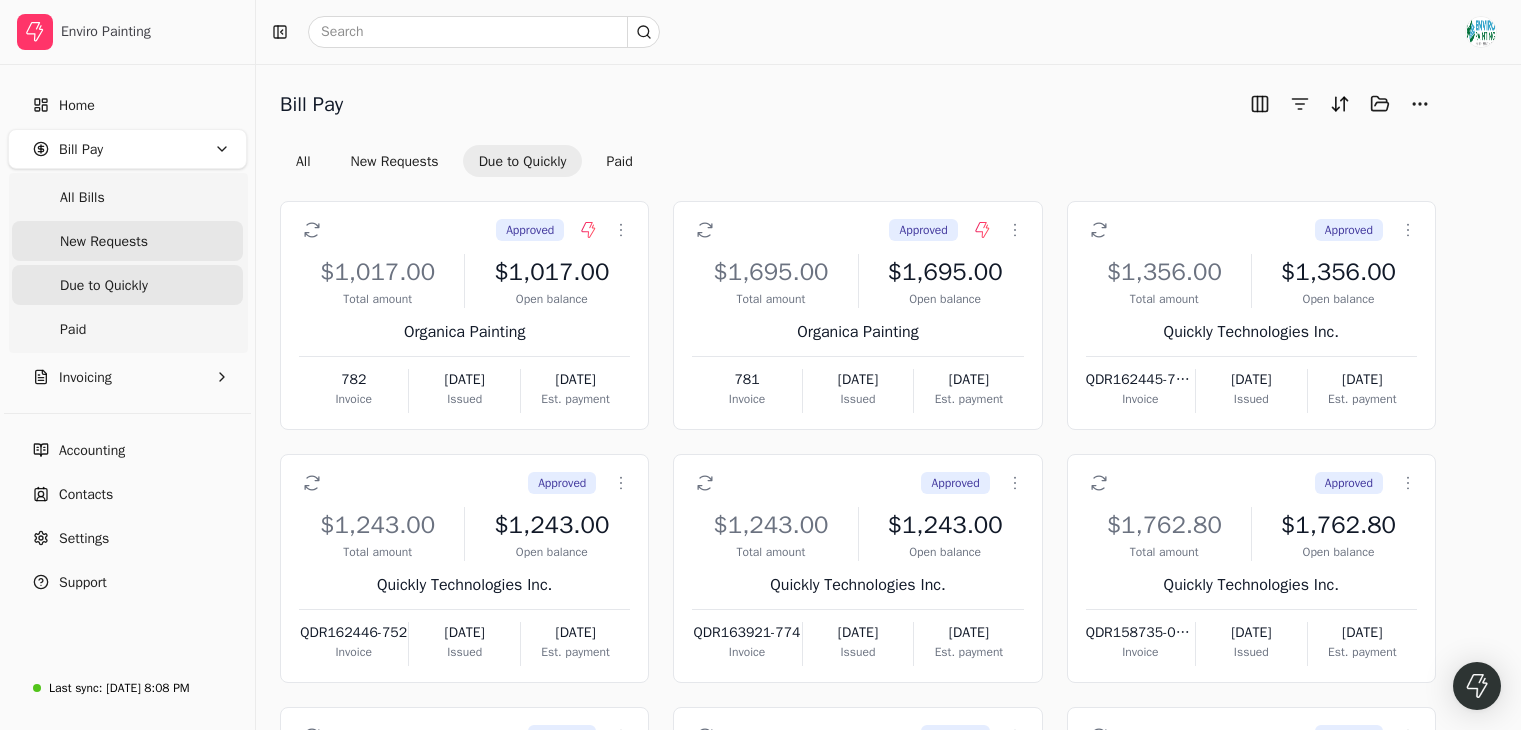 scroll, scrollTop: 0, scrollLeft: 0, axis: both 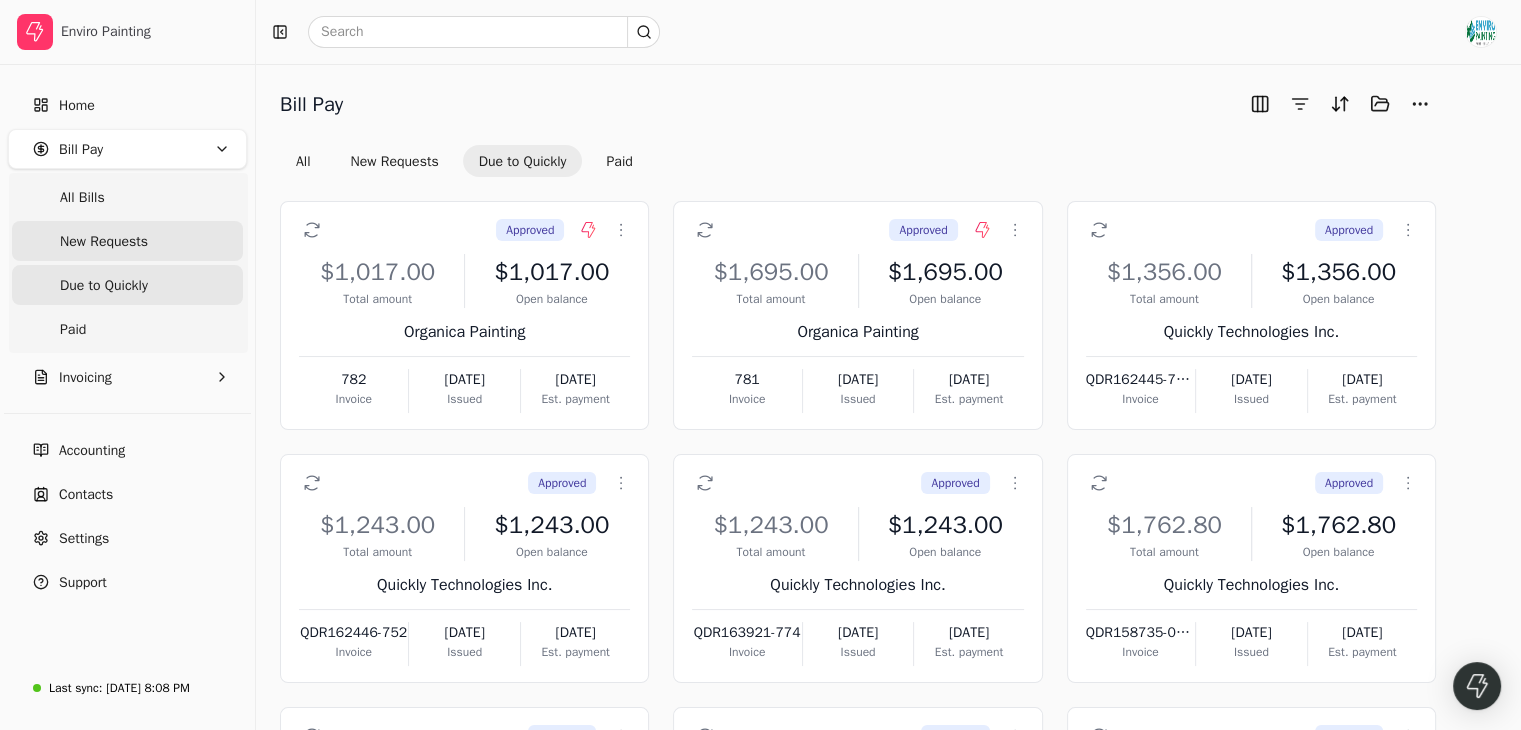 click on "New Requests" at bounding box center (104, 241) 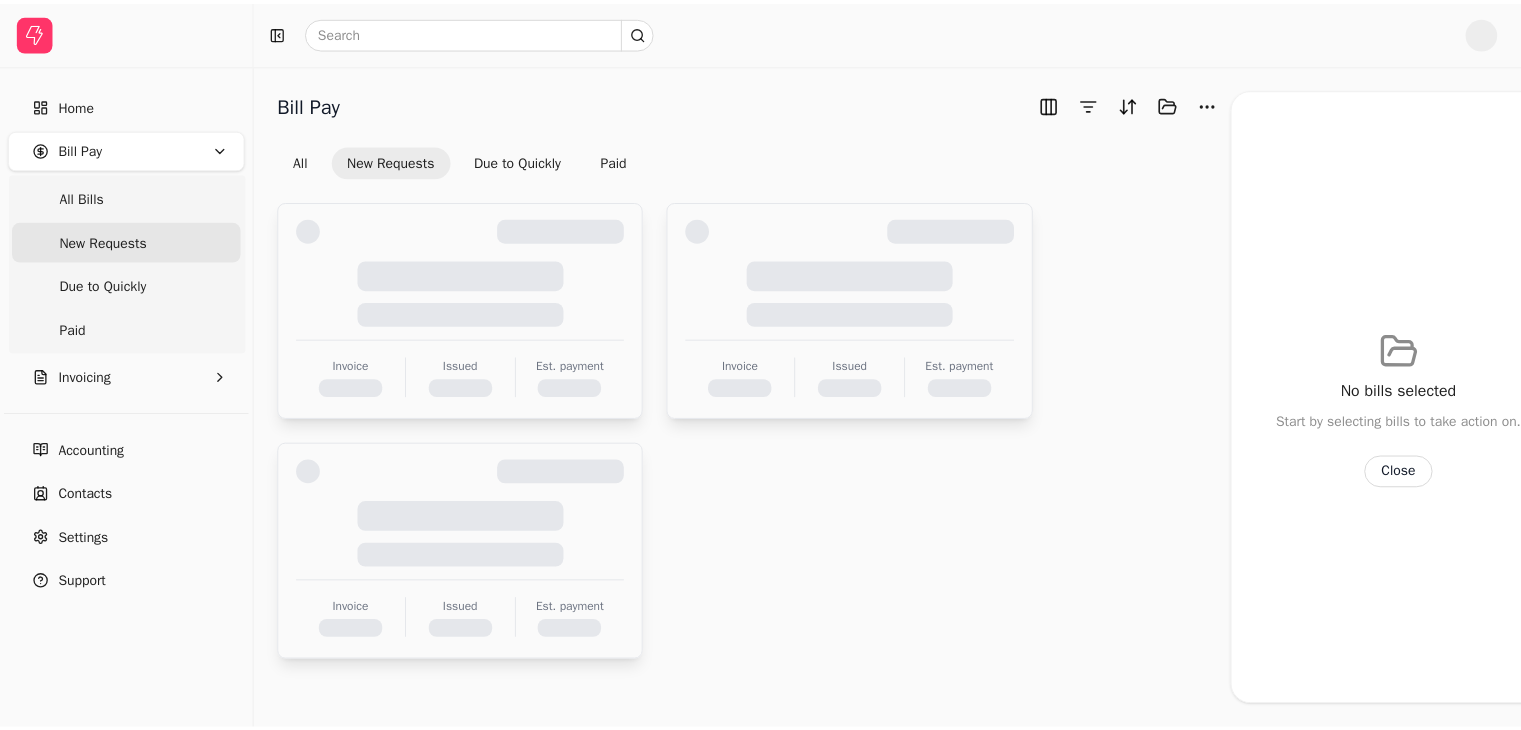 scroll, scrollTop: 0, scrollLeft: 0, axis: both 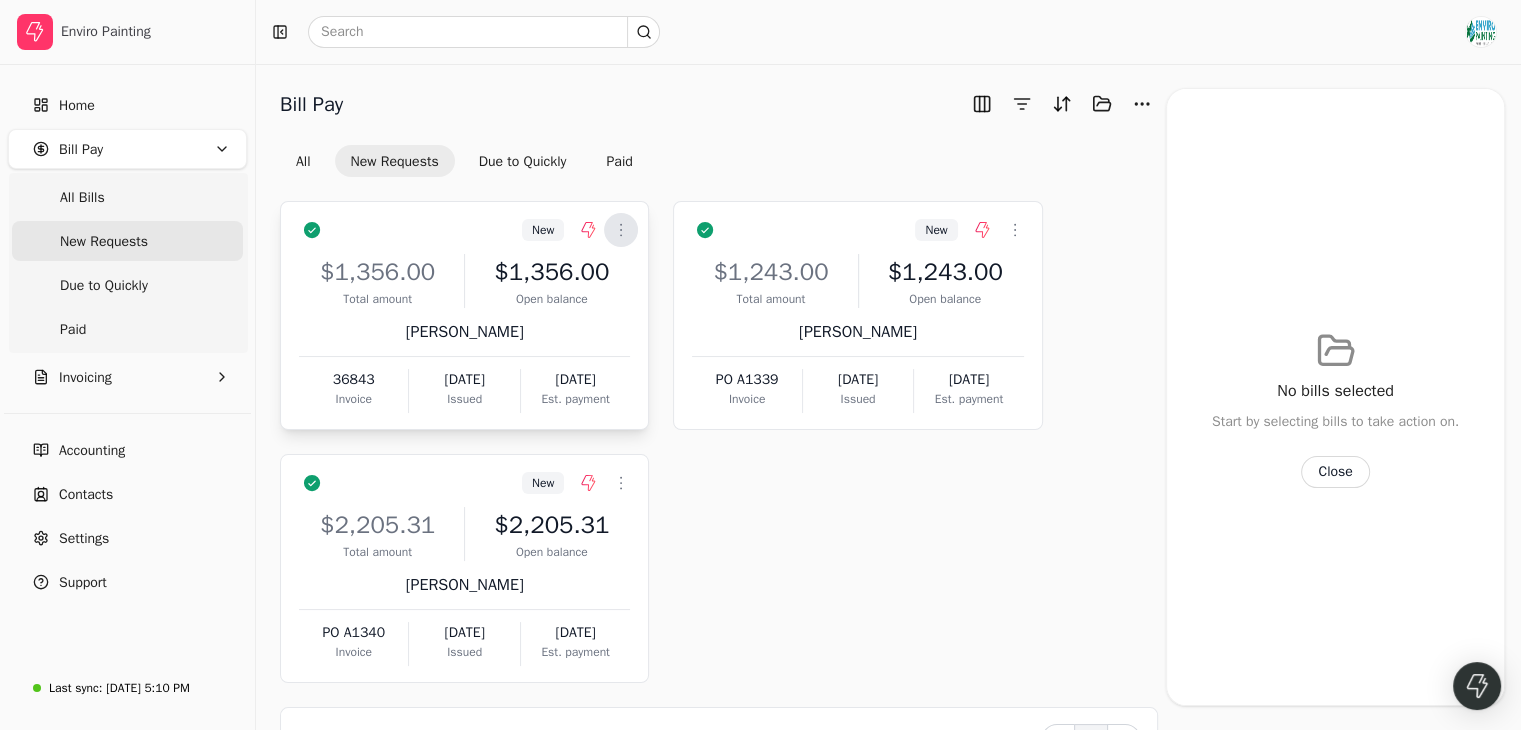 click 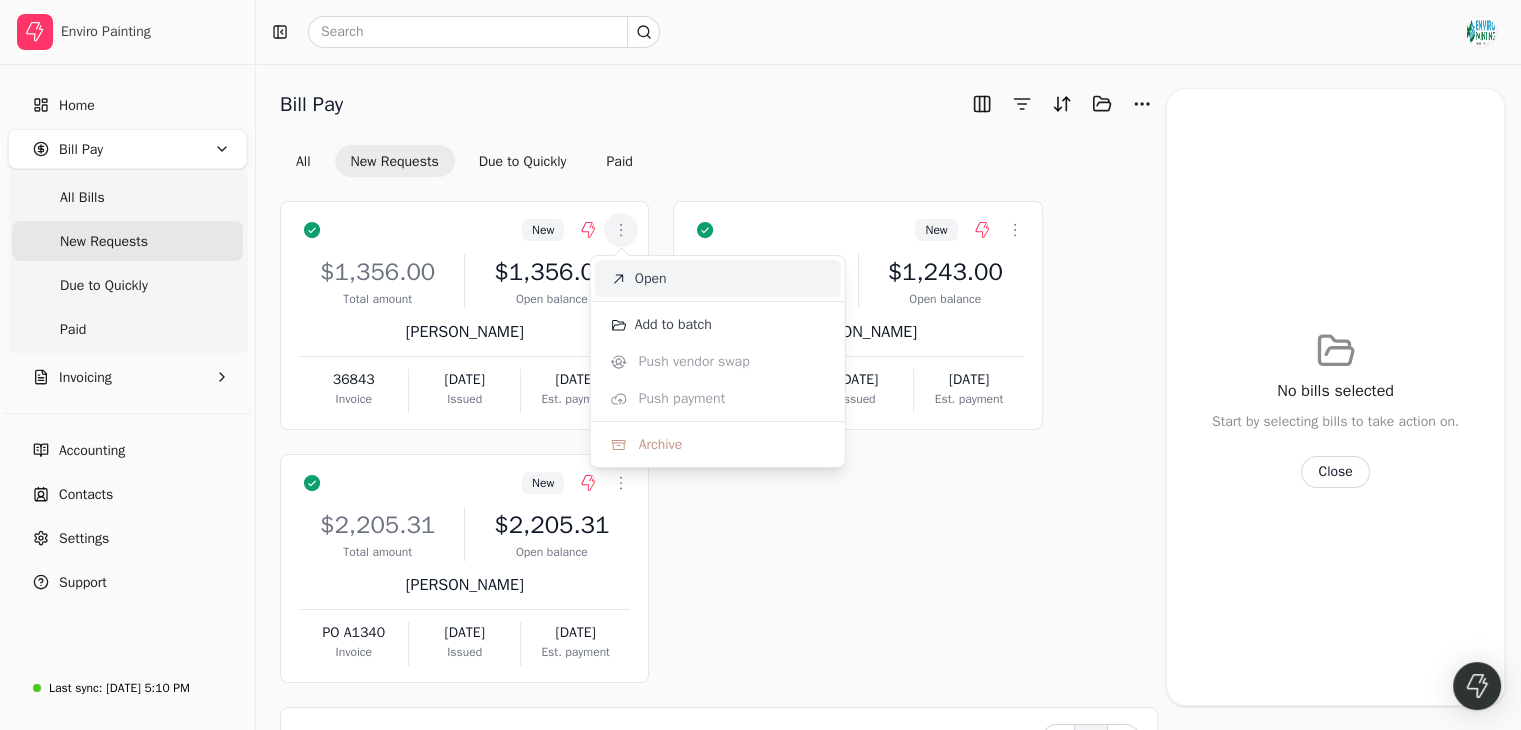 click on "Open" at bounding box center [651, 278] 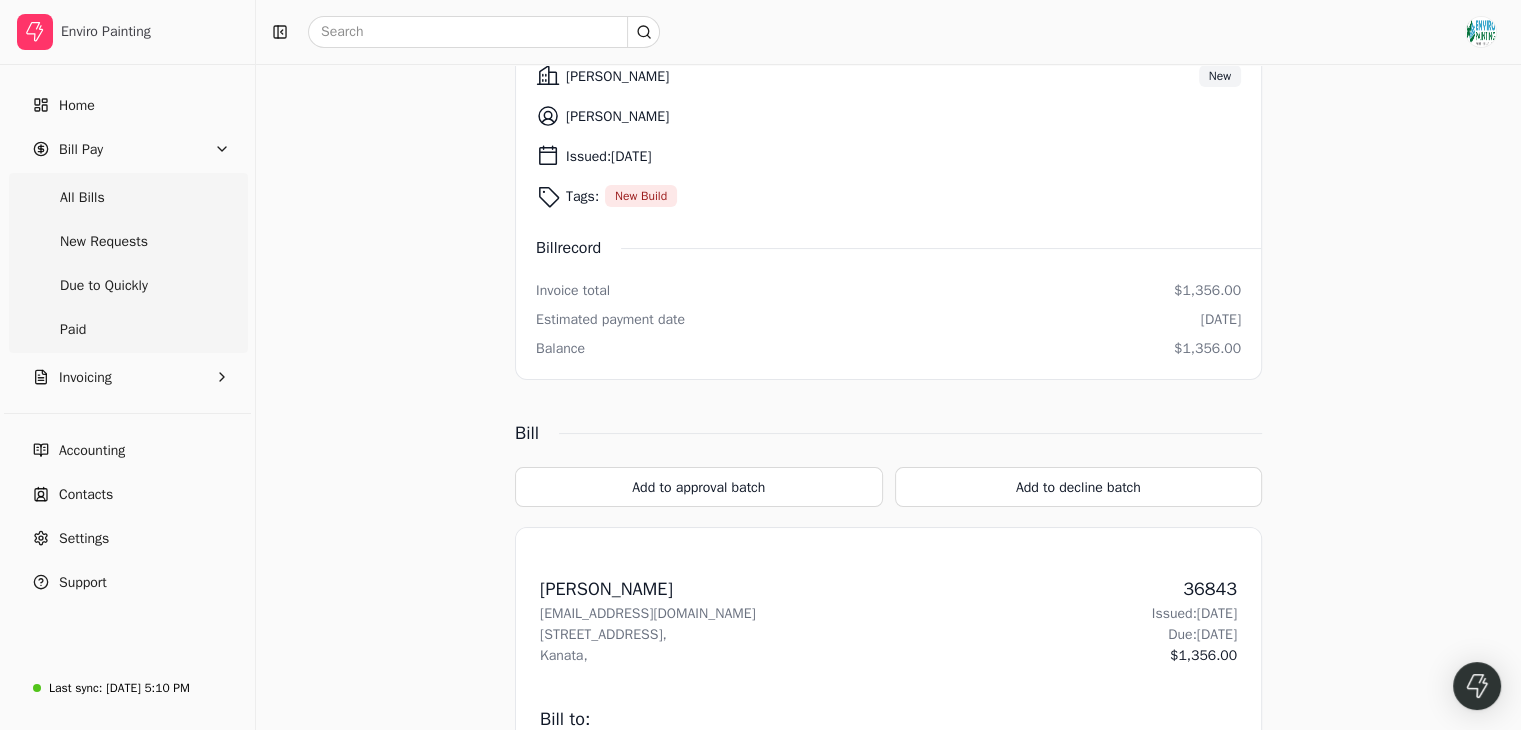scroll, scrollTop: 0, scrollLeft: 0, axis: both 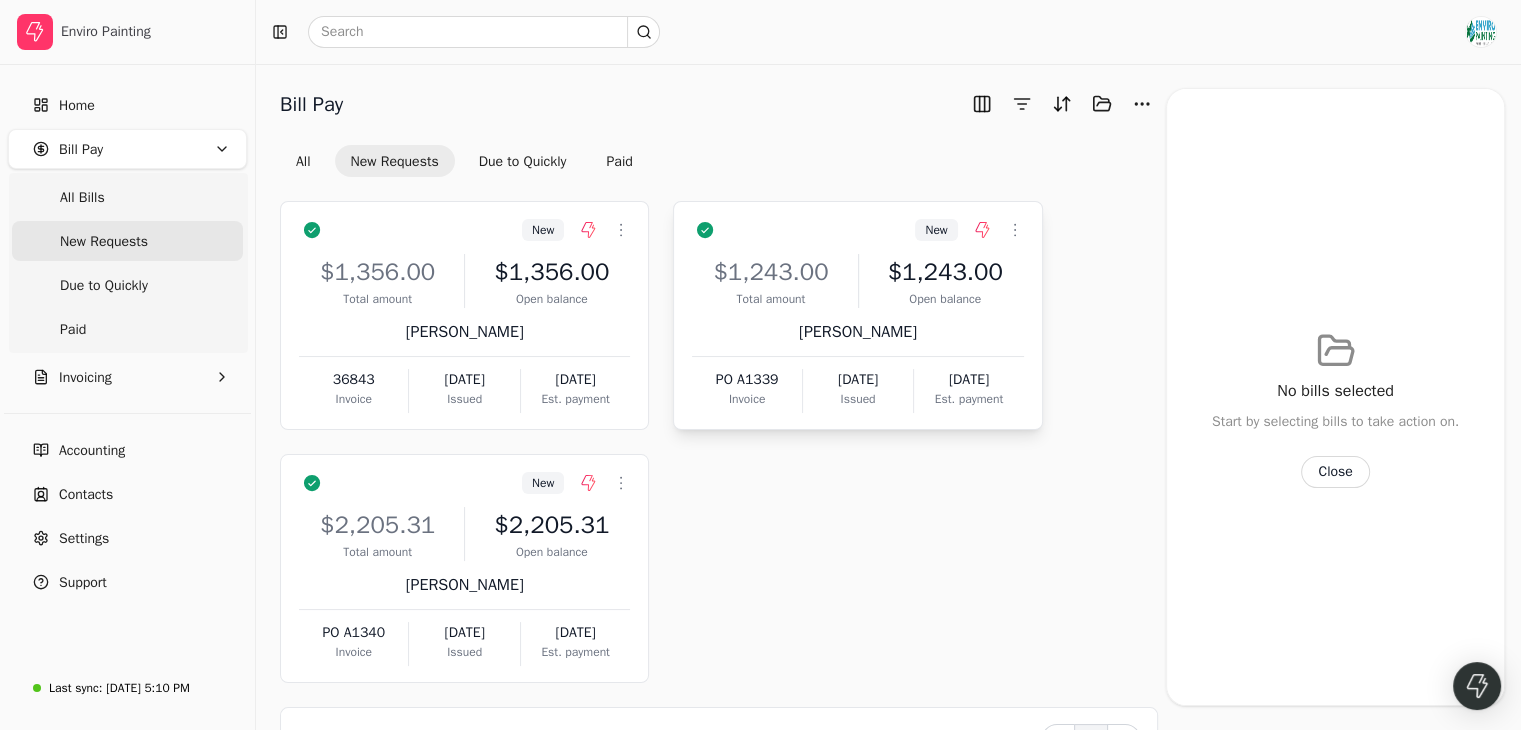 click on "New Context Menu Button" at bounding box center [872, 230] 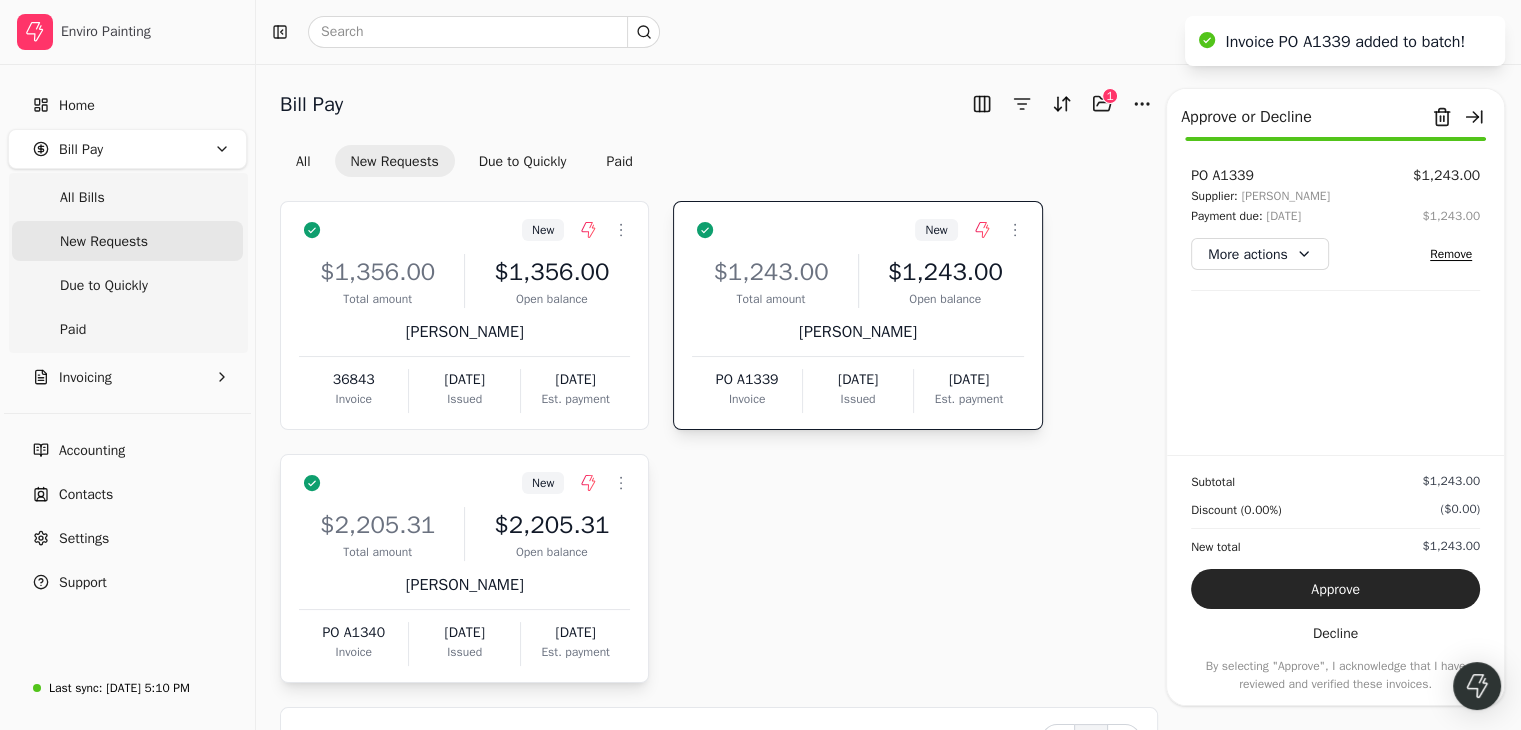 click on "$2,205.31 Total amount $2,205.31 Open balance [PERSON_NAME] Espayos PO A1340 Invoice [DATE] Issued [DATE] Est. payment" at bounding box center [464, 580] 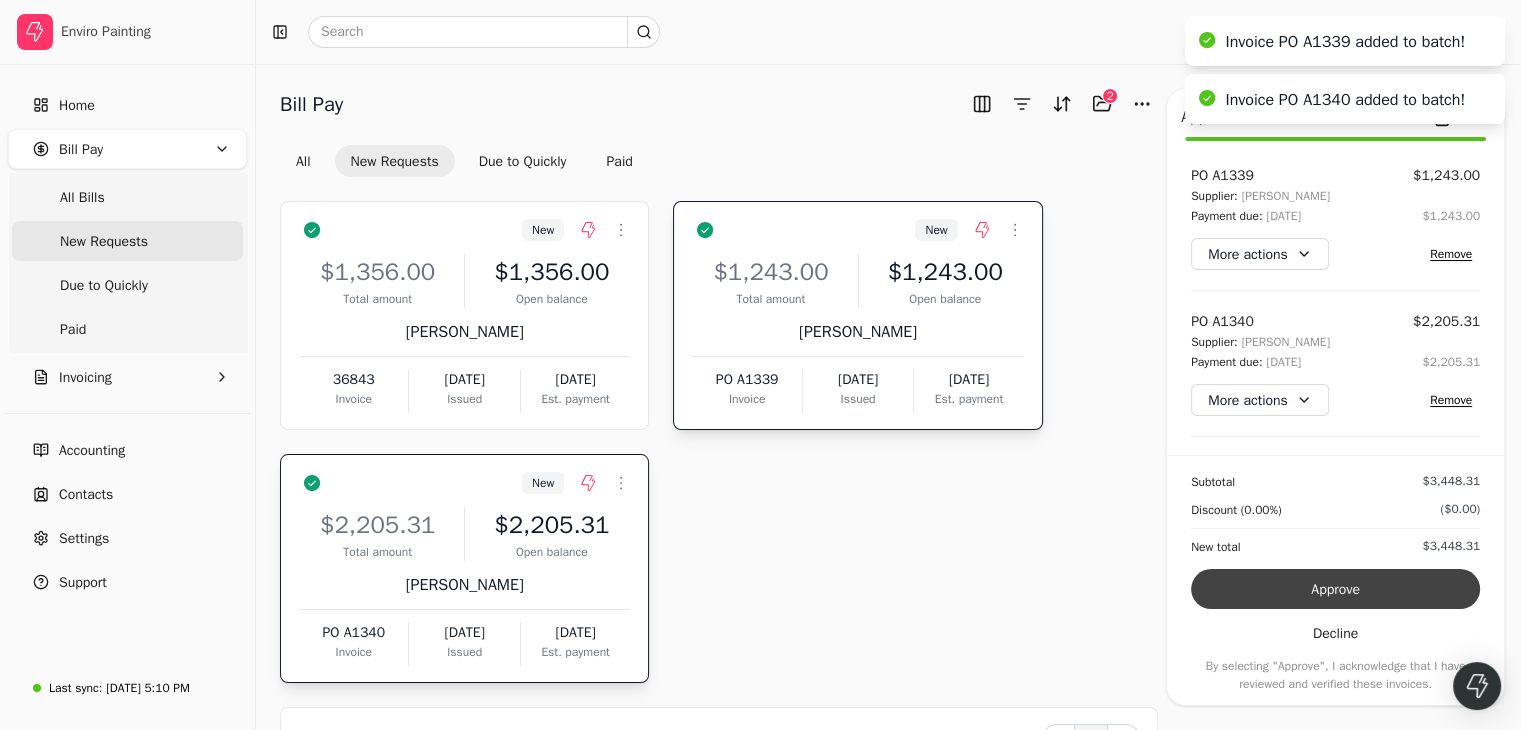 click on "Approve" at bounding box center (1335, 589) 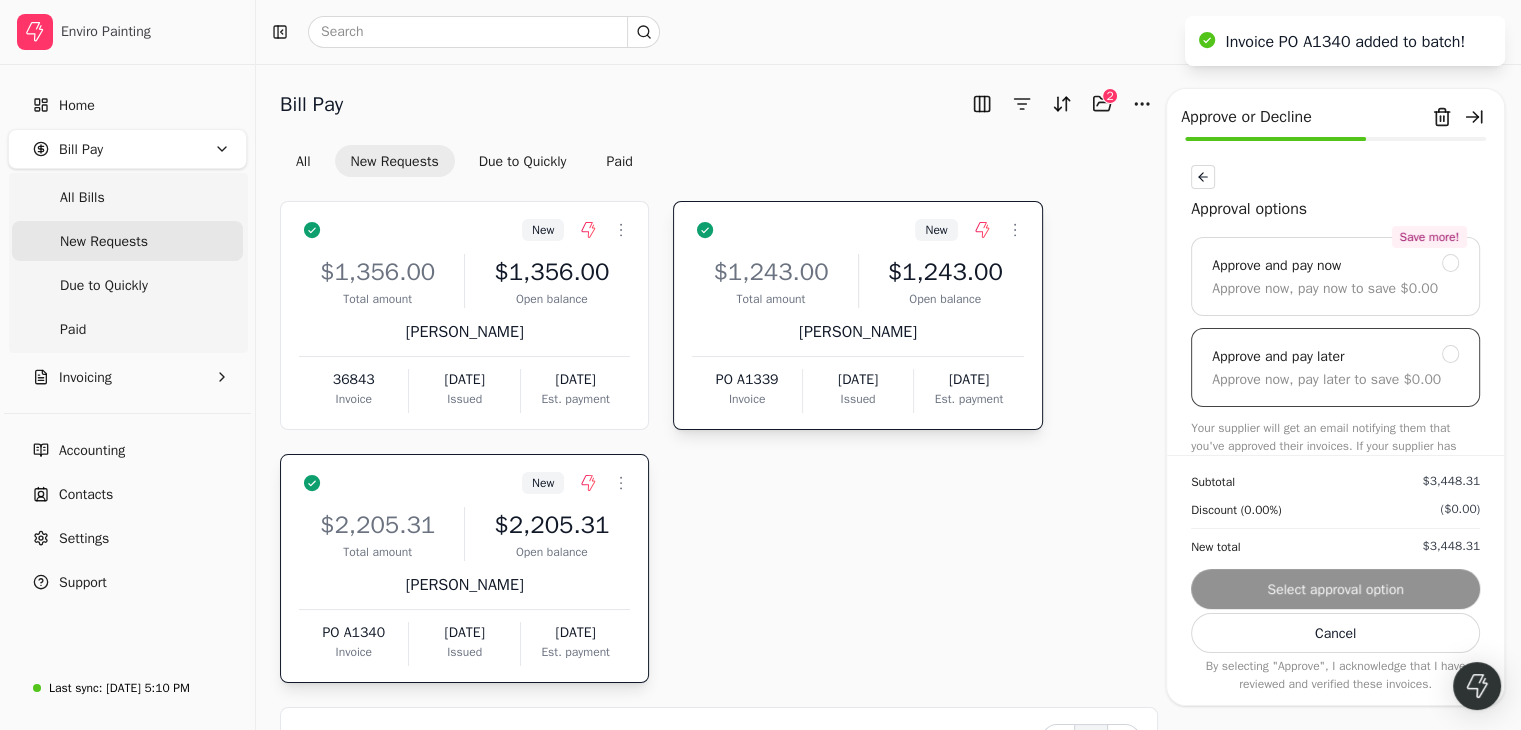 click at bounding box center (1451, 354) 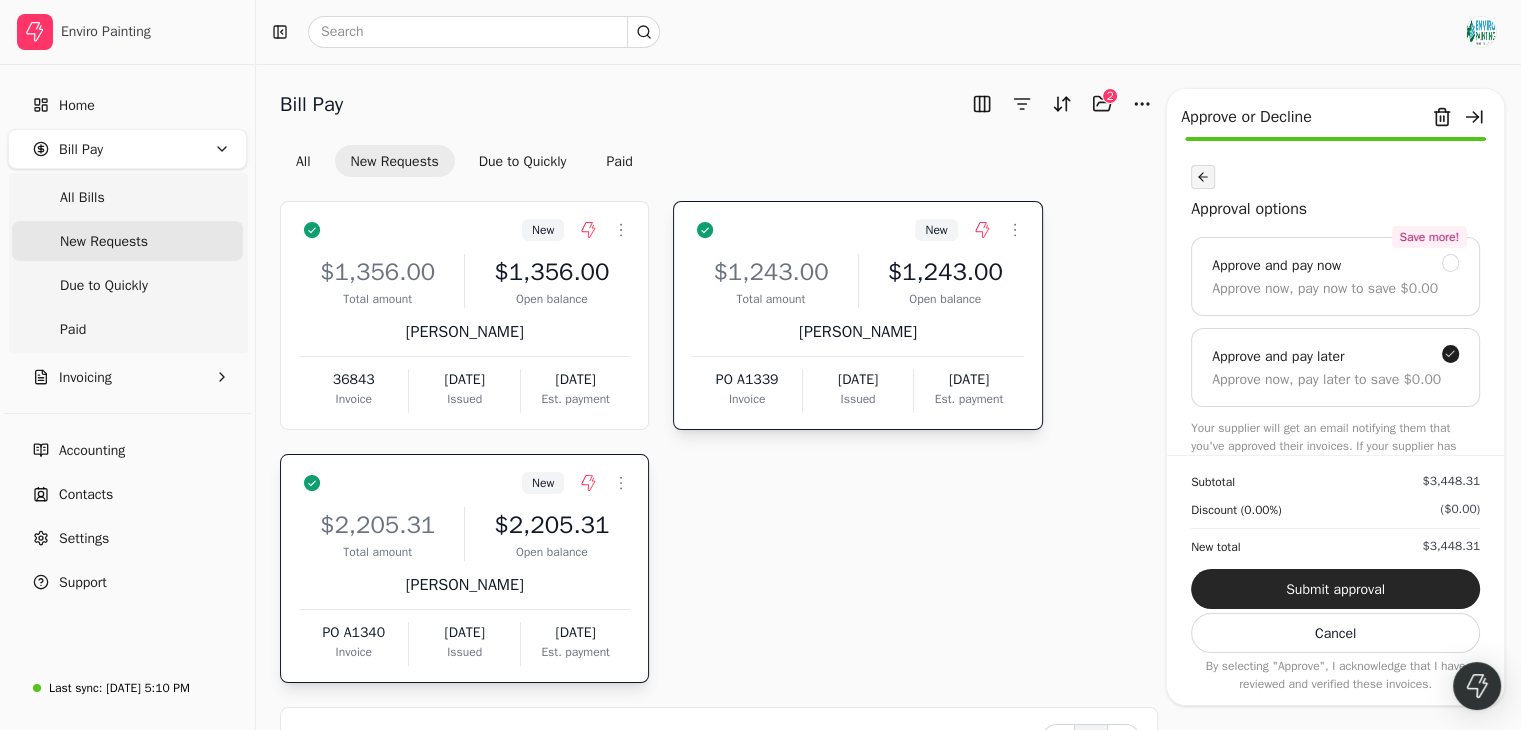 click at bounding box center (1203, 177) 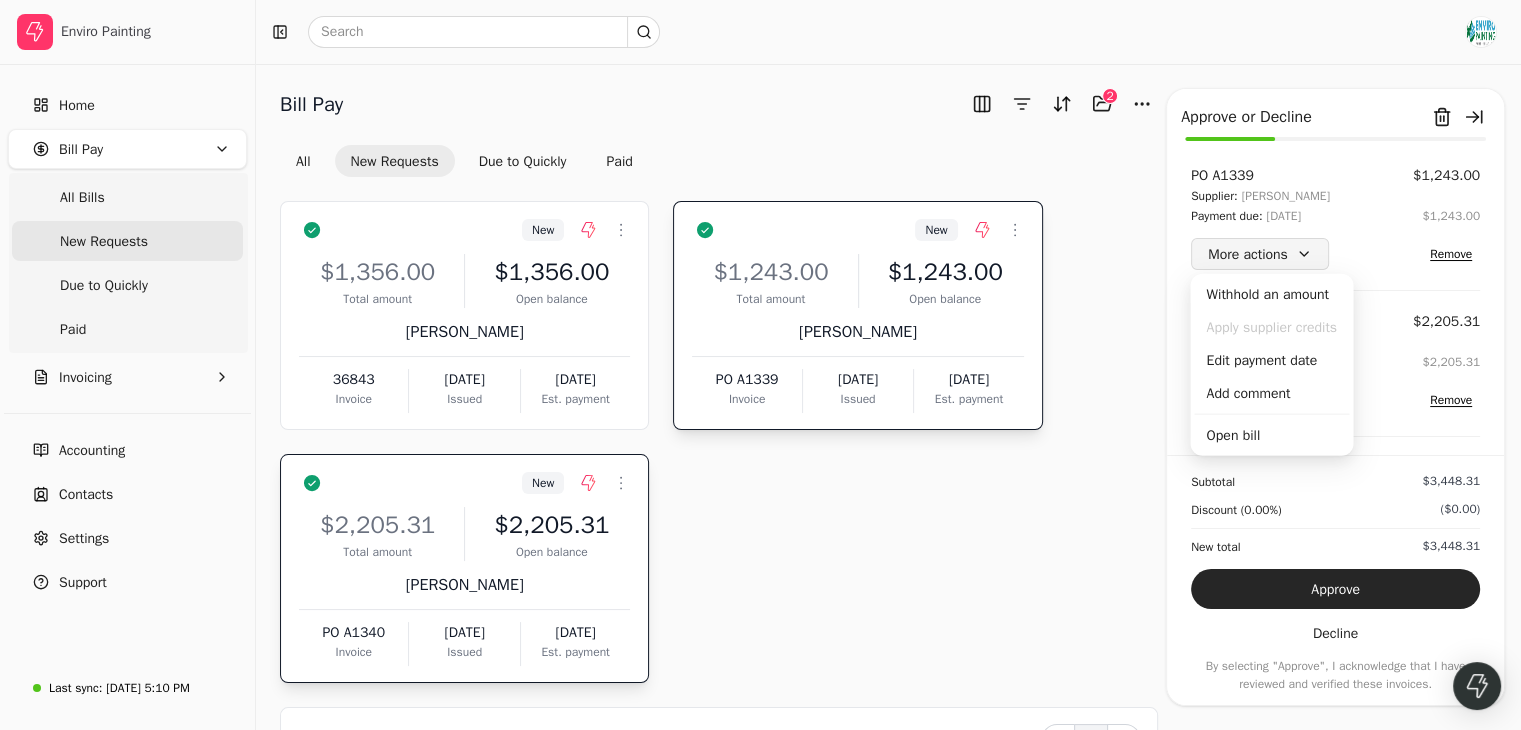click on "More actions" at bounding box center (1260, 254) 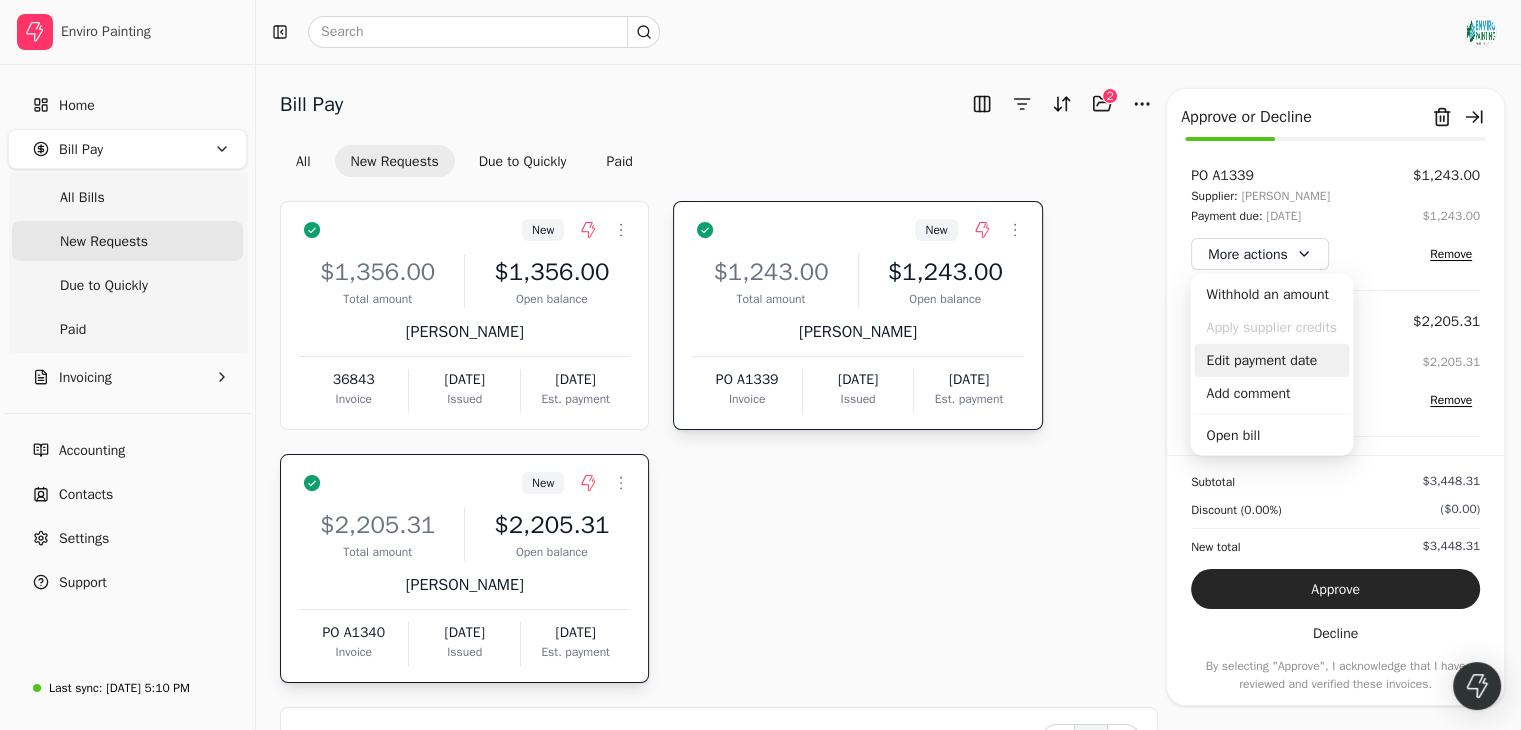 click on "Edit payment date" at bounding box center [1271, 360] 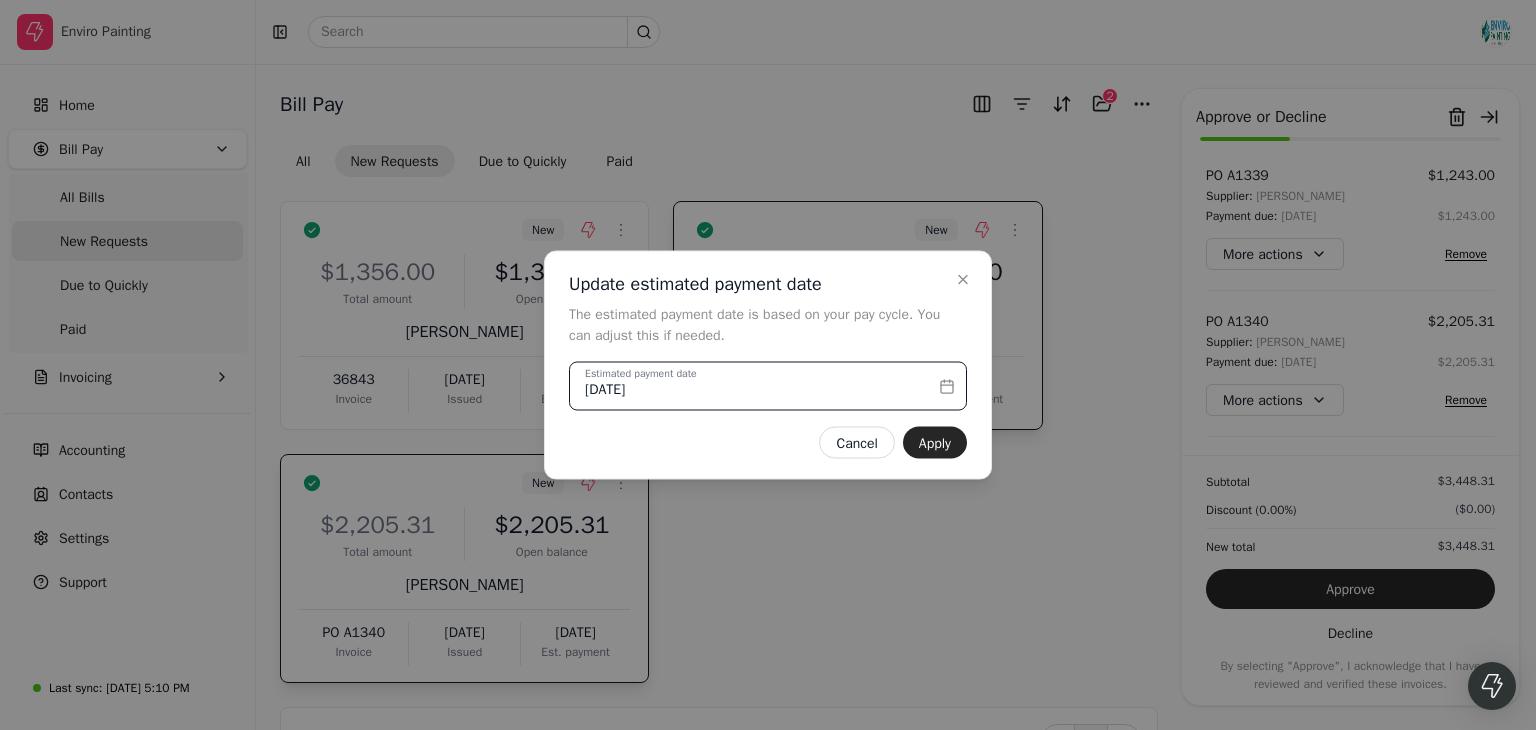click on "[DATE]" at bounding box center [768, 386] 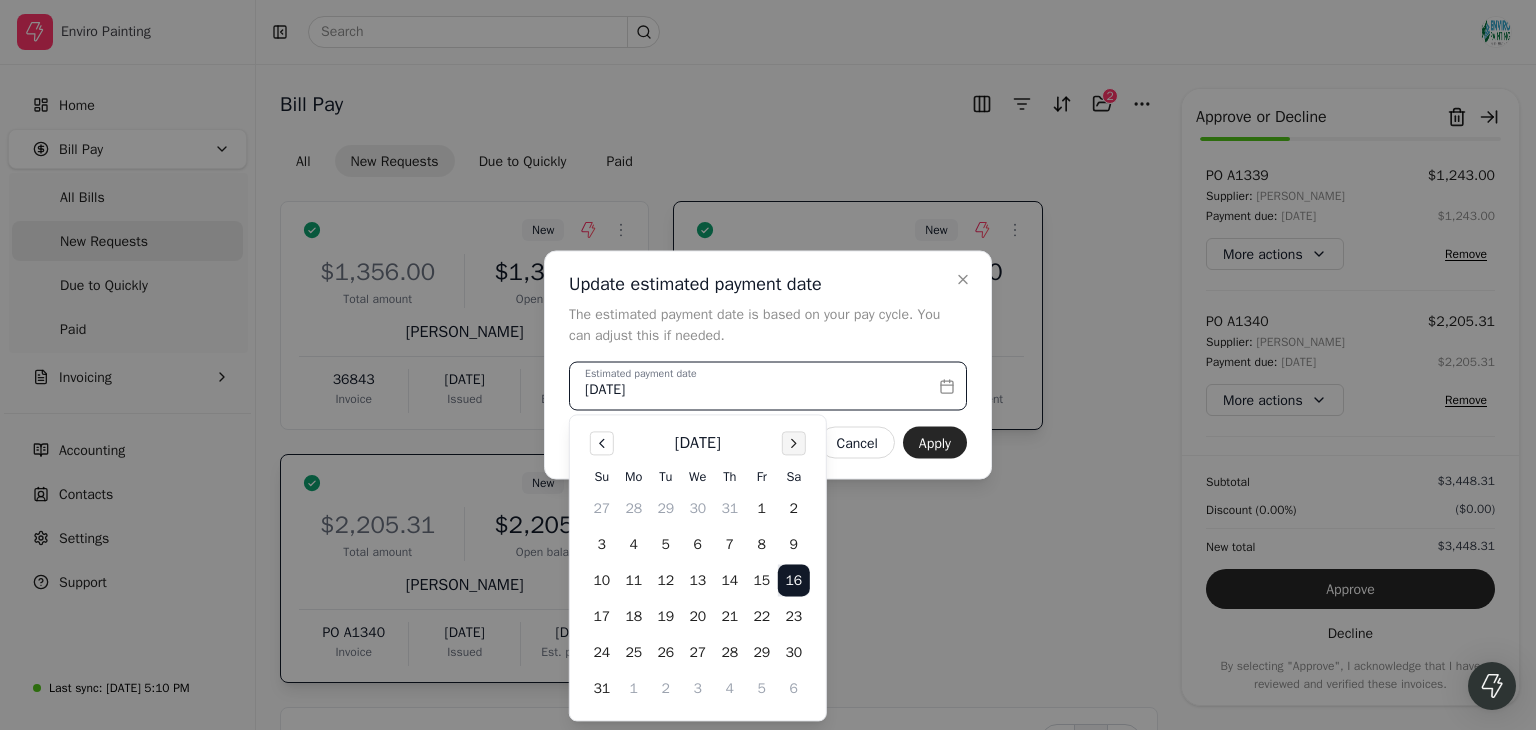 click at bounding box center (794, 443) 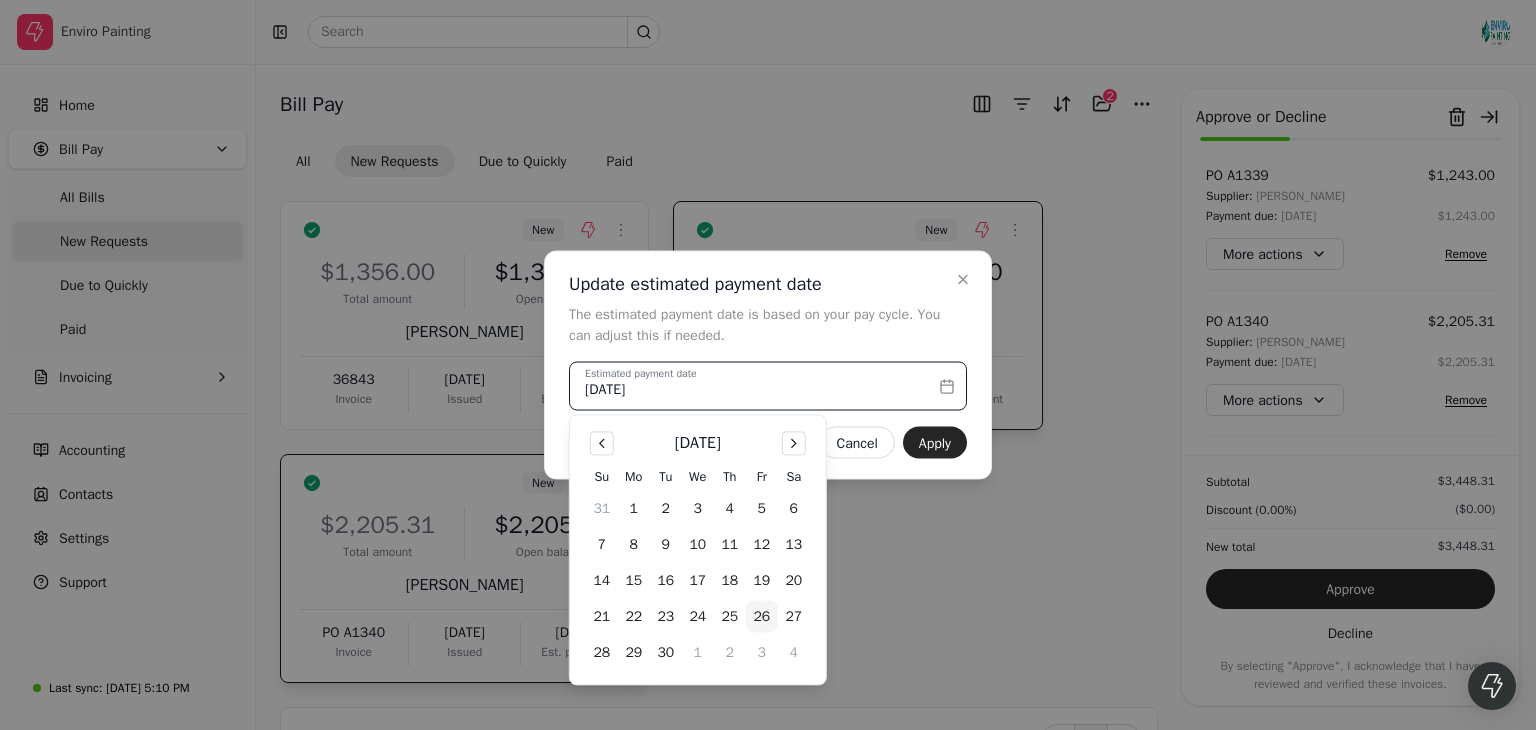 click on "26" at bounding box center [762, 617] 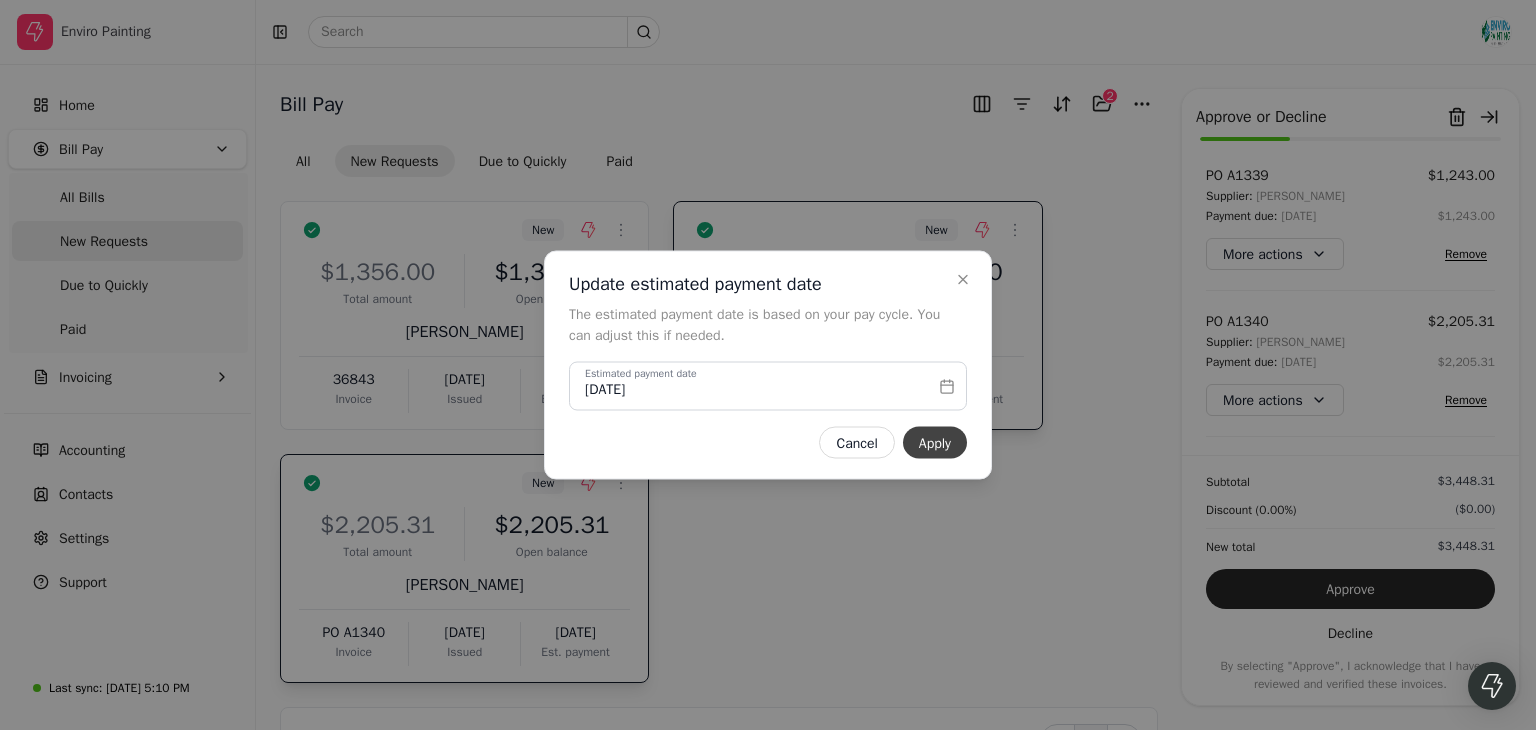 click on "Apply" at bounding box center (935, 443) 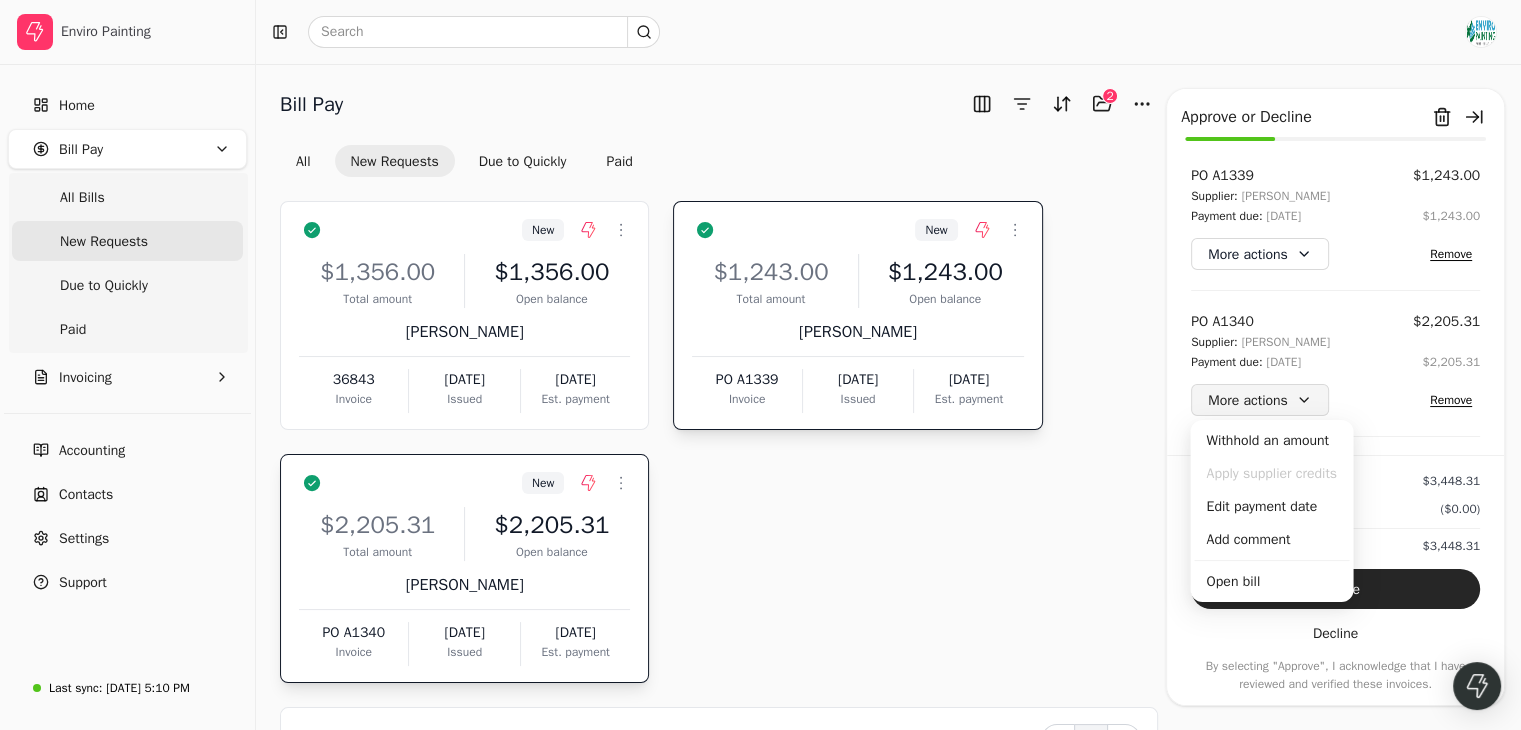 click on "More actions" at bounding box center (1260, 400) 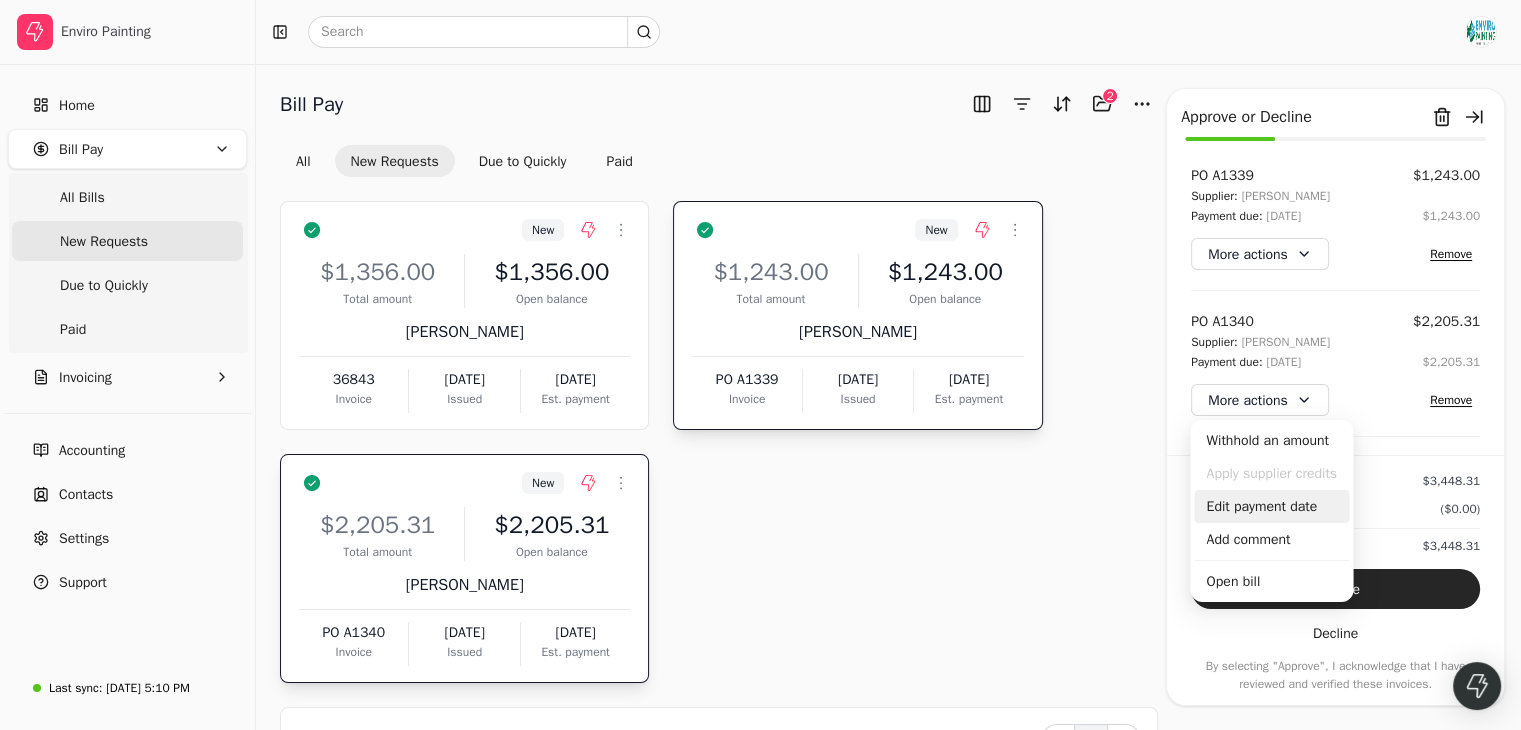 click on "Edit payment date" at bounding box center (1271, 506) 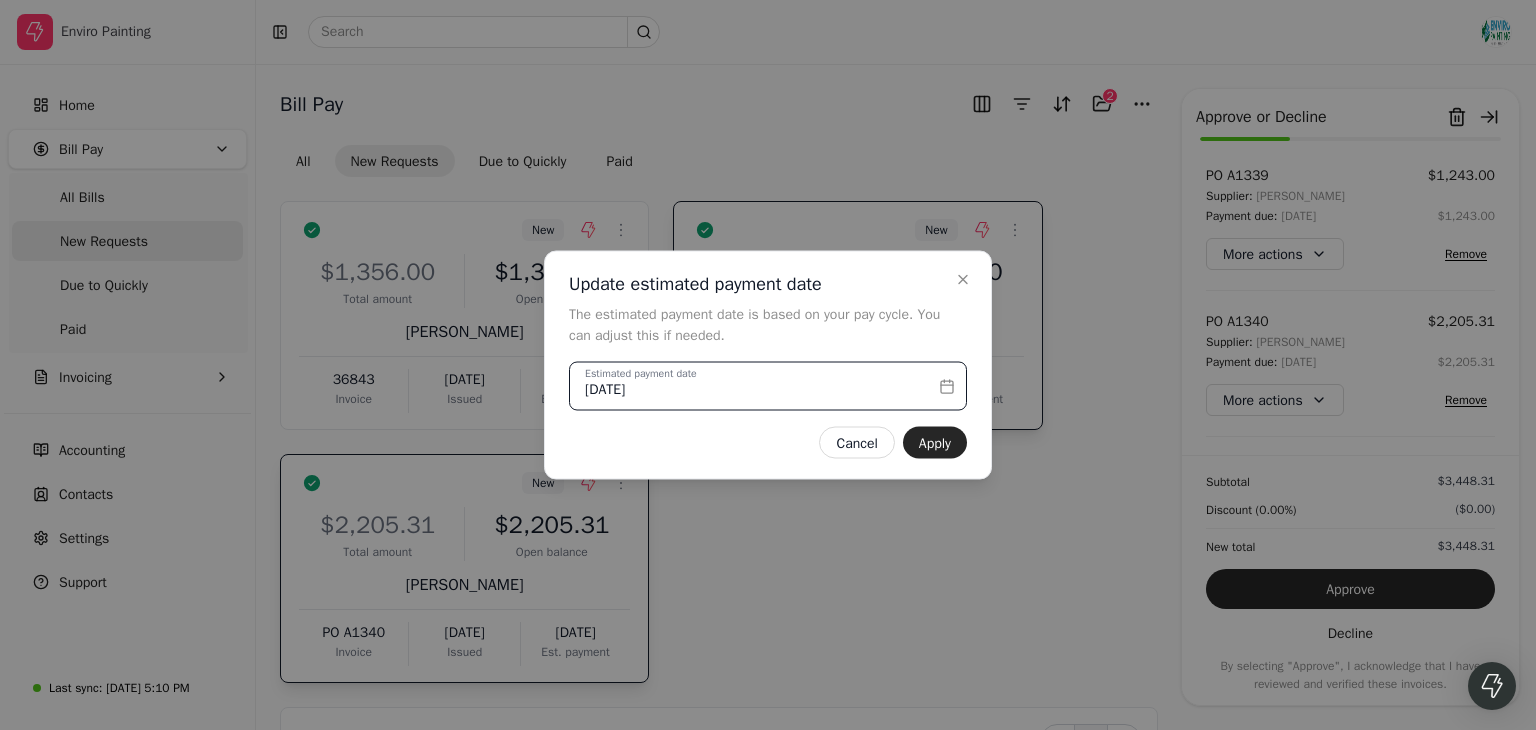 click on "[DATE]" at bounding box center (768, 386) 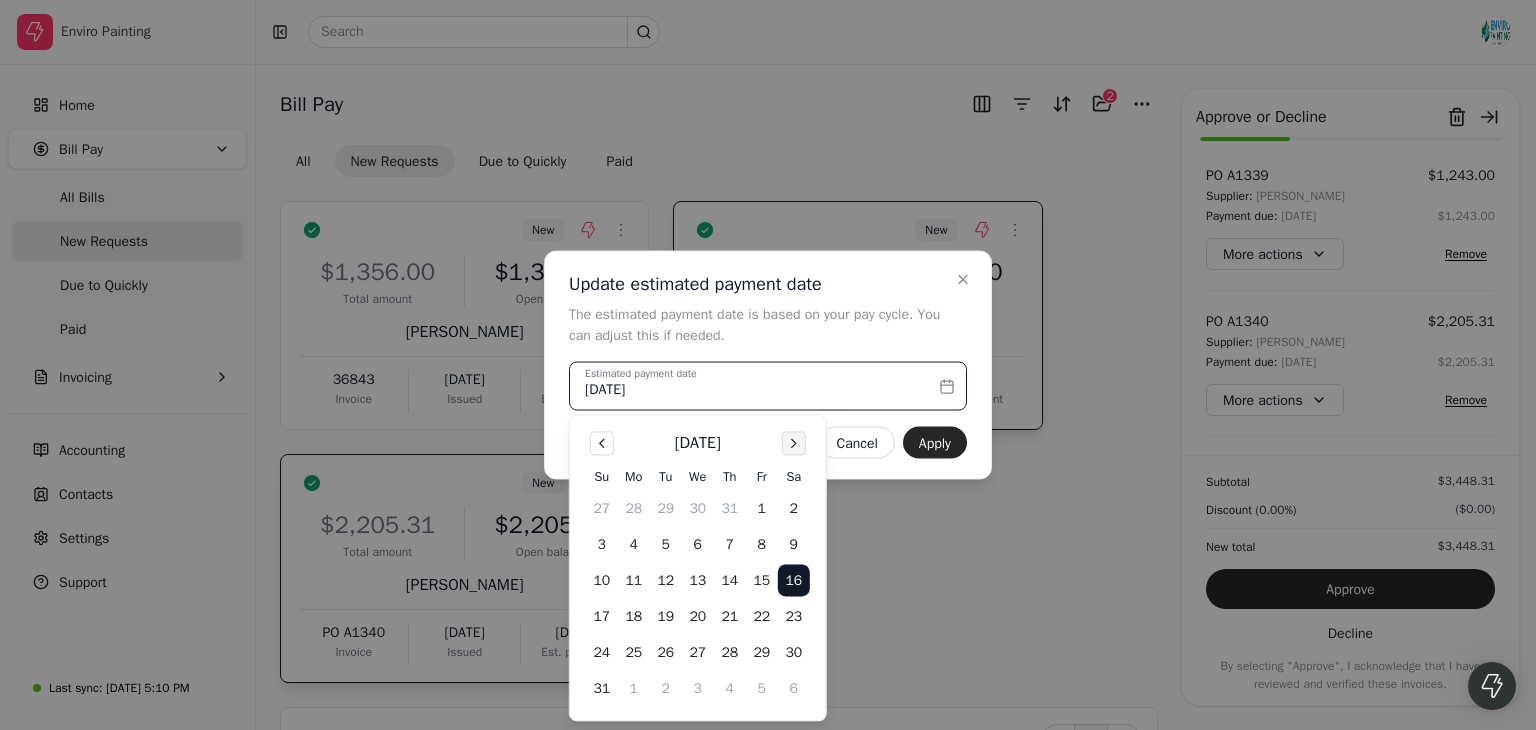 click at bounding box center (794, 443) 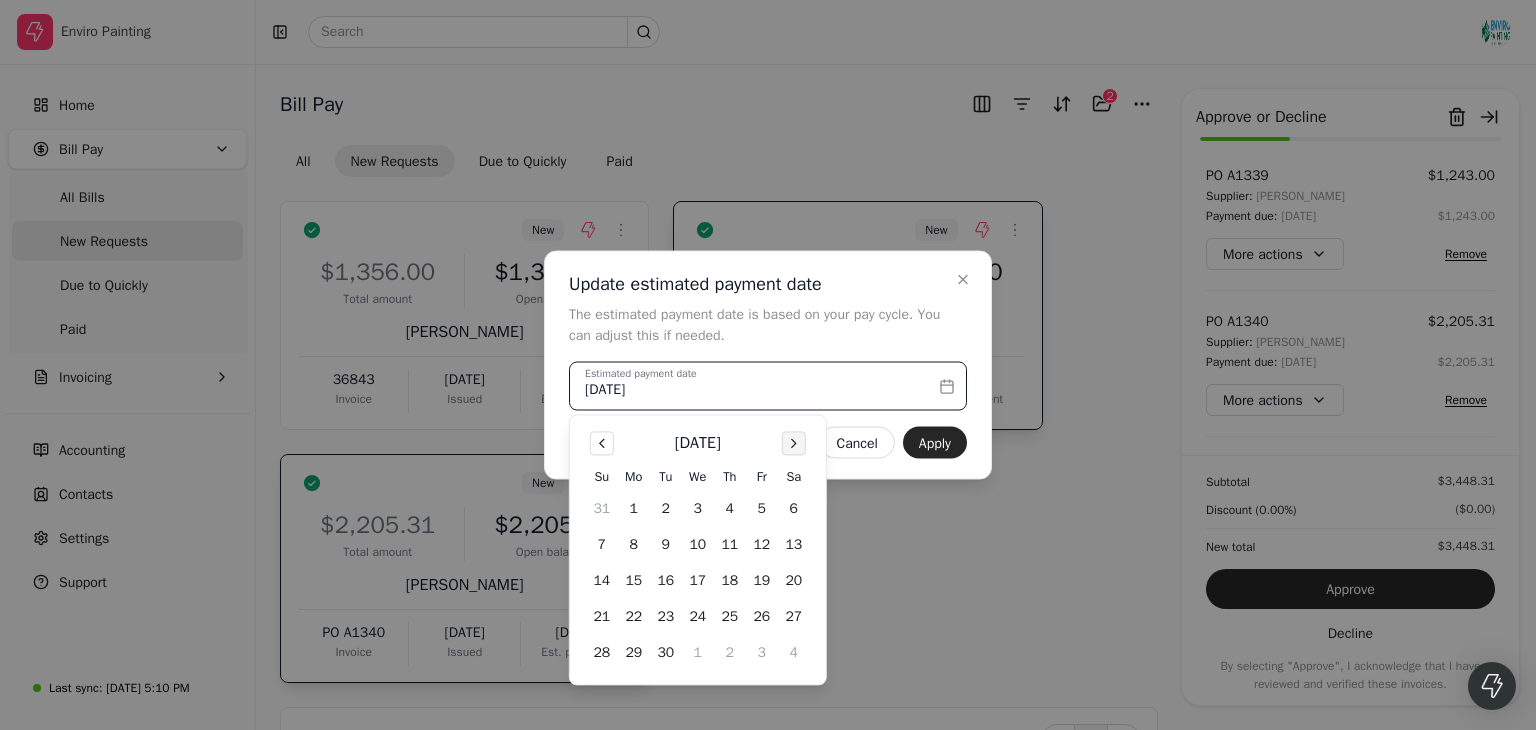 click at bounding box center (794, 443) 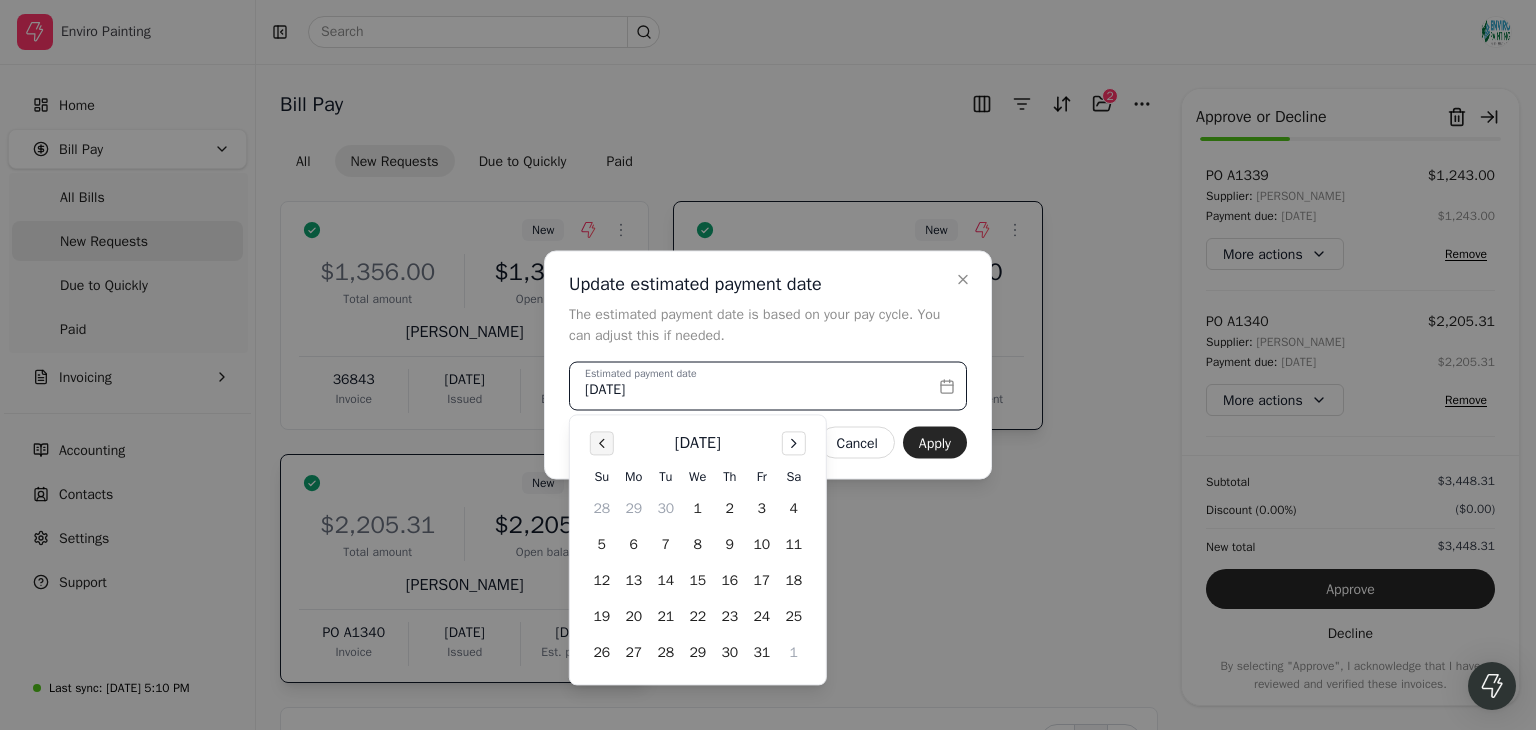 click at bounding box center (602, 443) 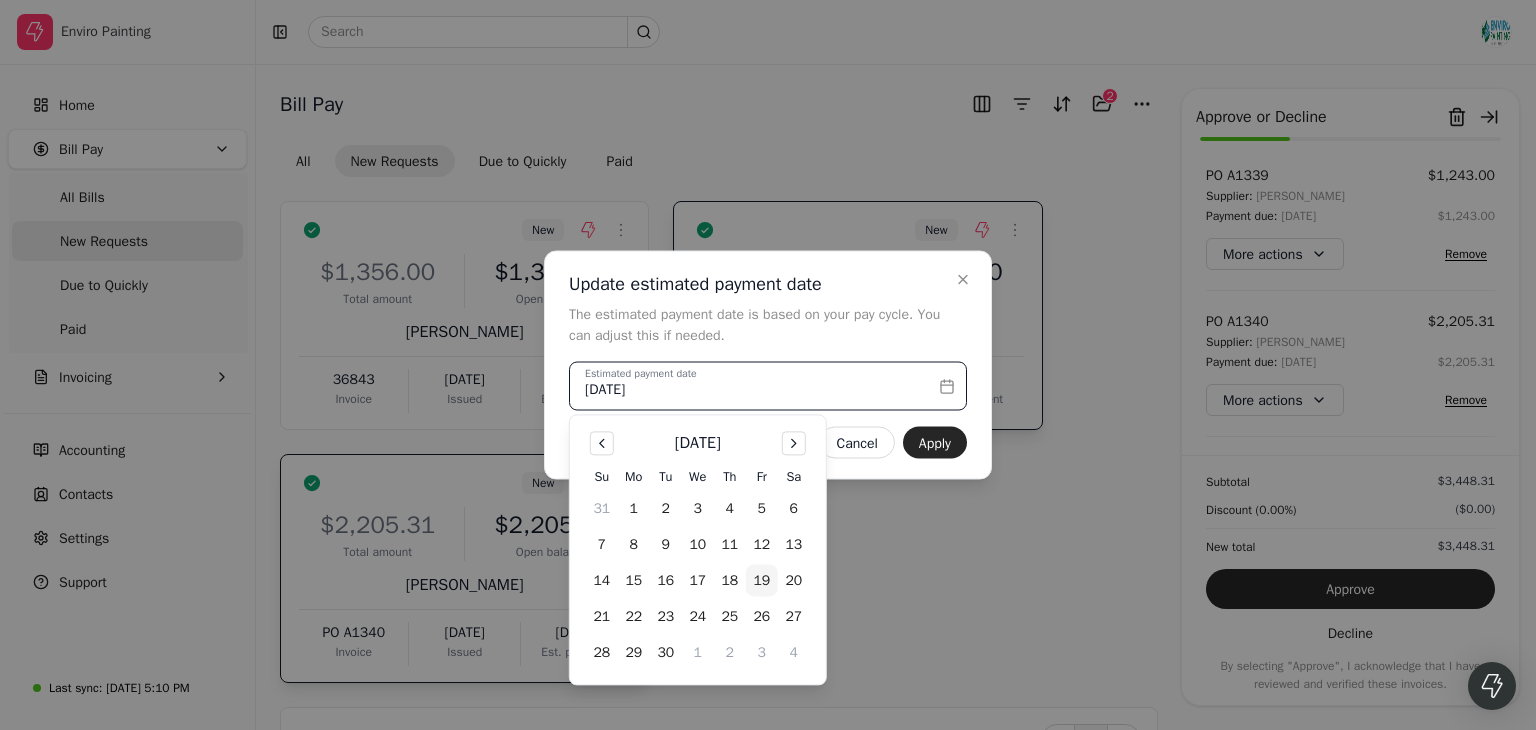 click on "19" at bounding box center (762, 581) 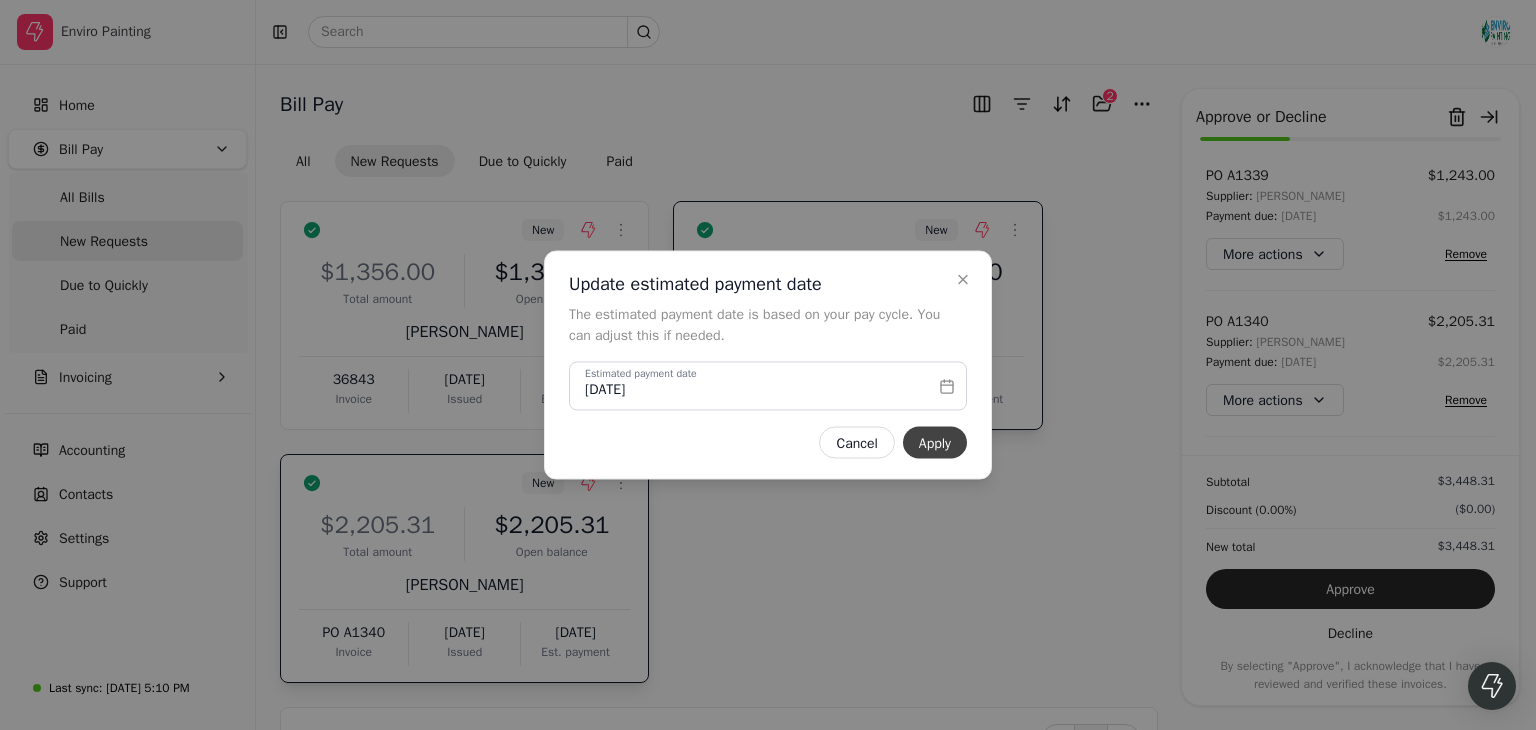 click on "Apply" at bounding box center (935, 443) 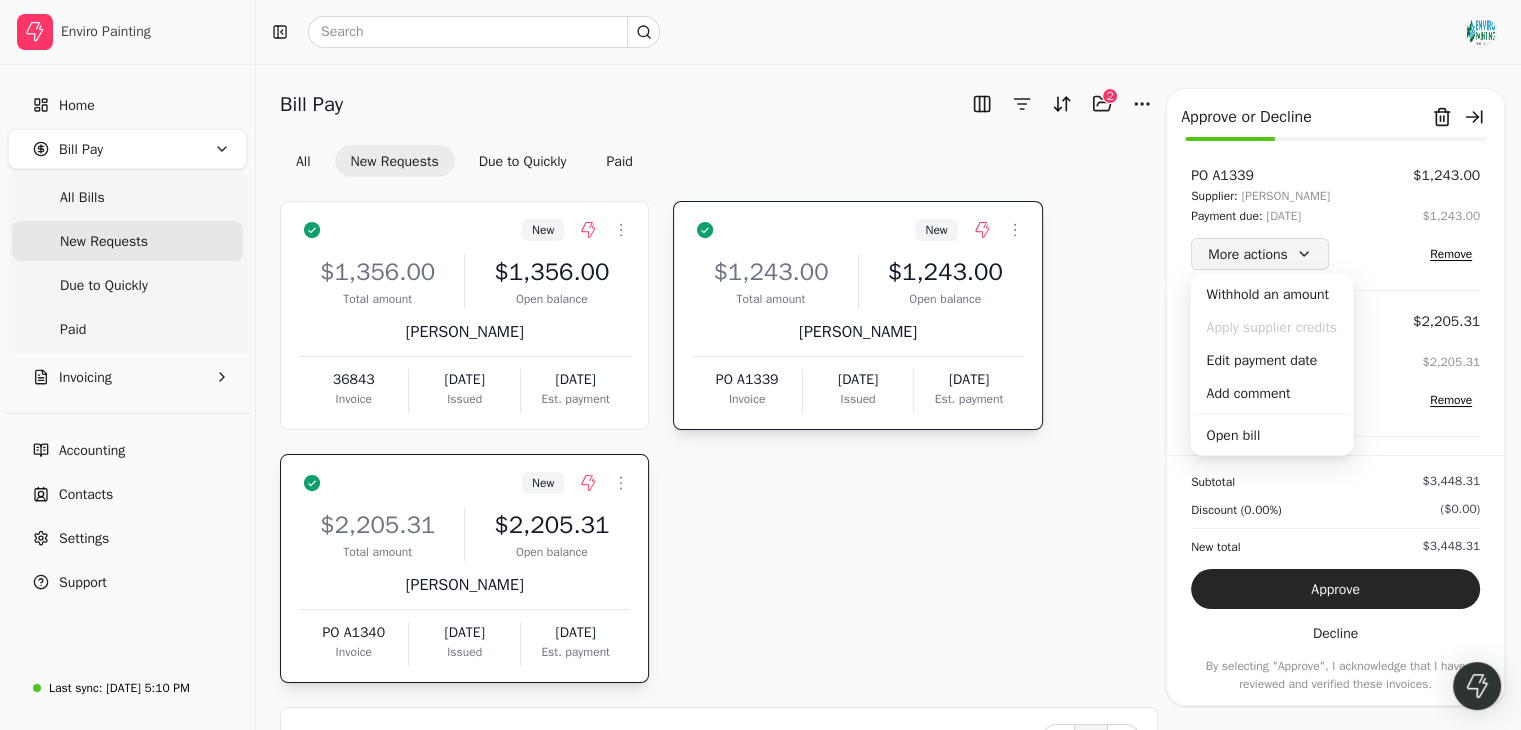 click on "More actions" at bounding box center (1260, 254) 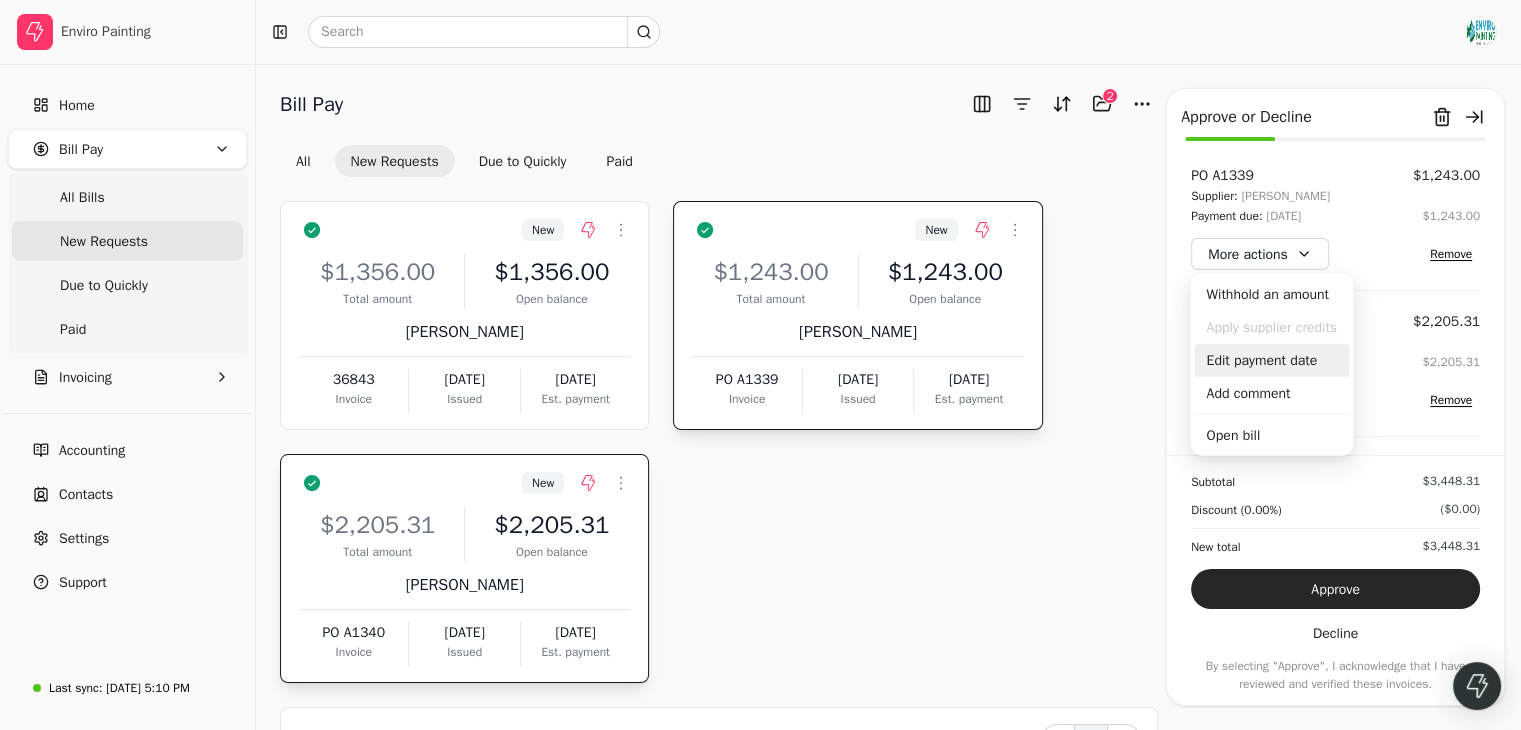 click on "Edit payment date" at bounding box center [1271, 360] 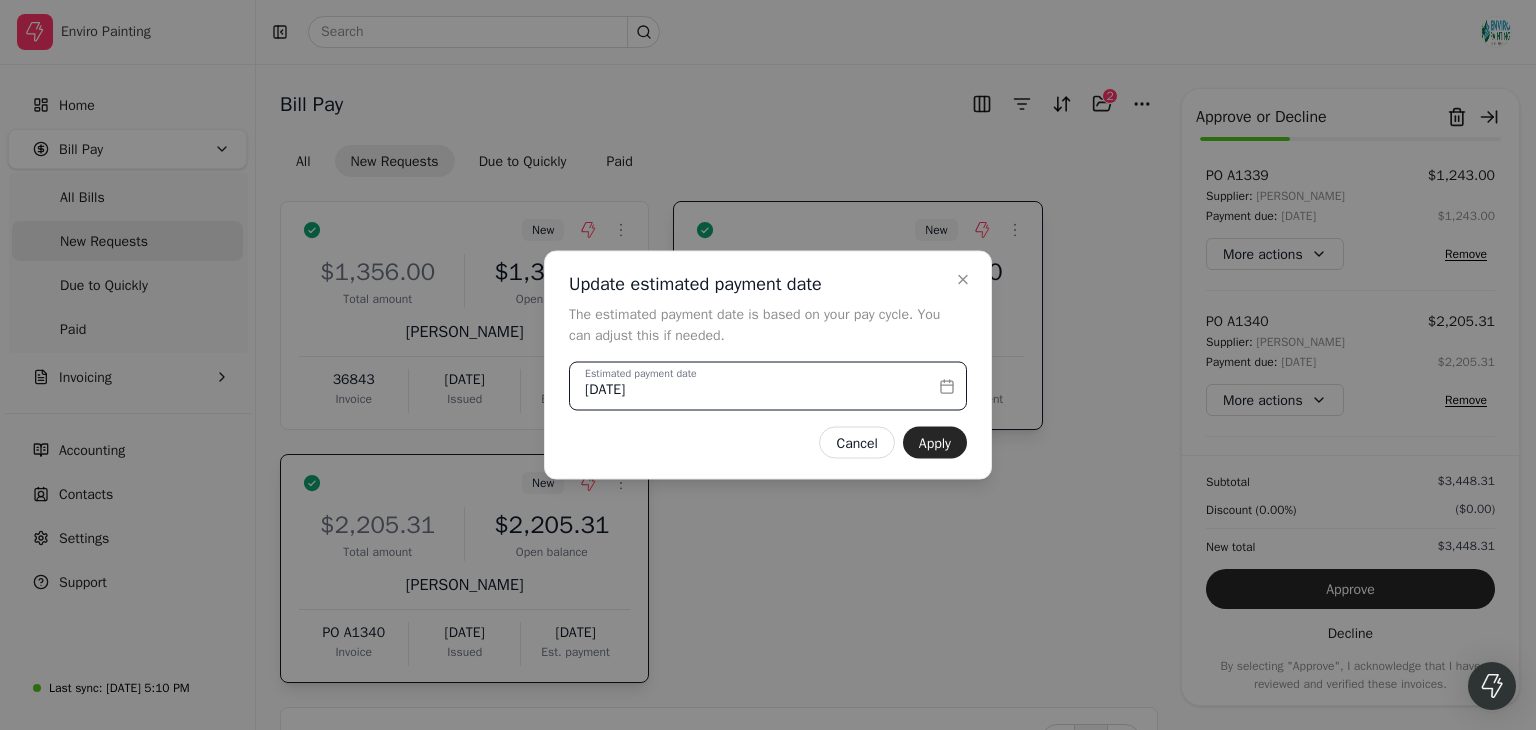 click on "[DATE]" at bounding box center (768, 386) 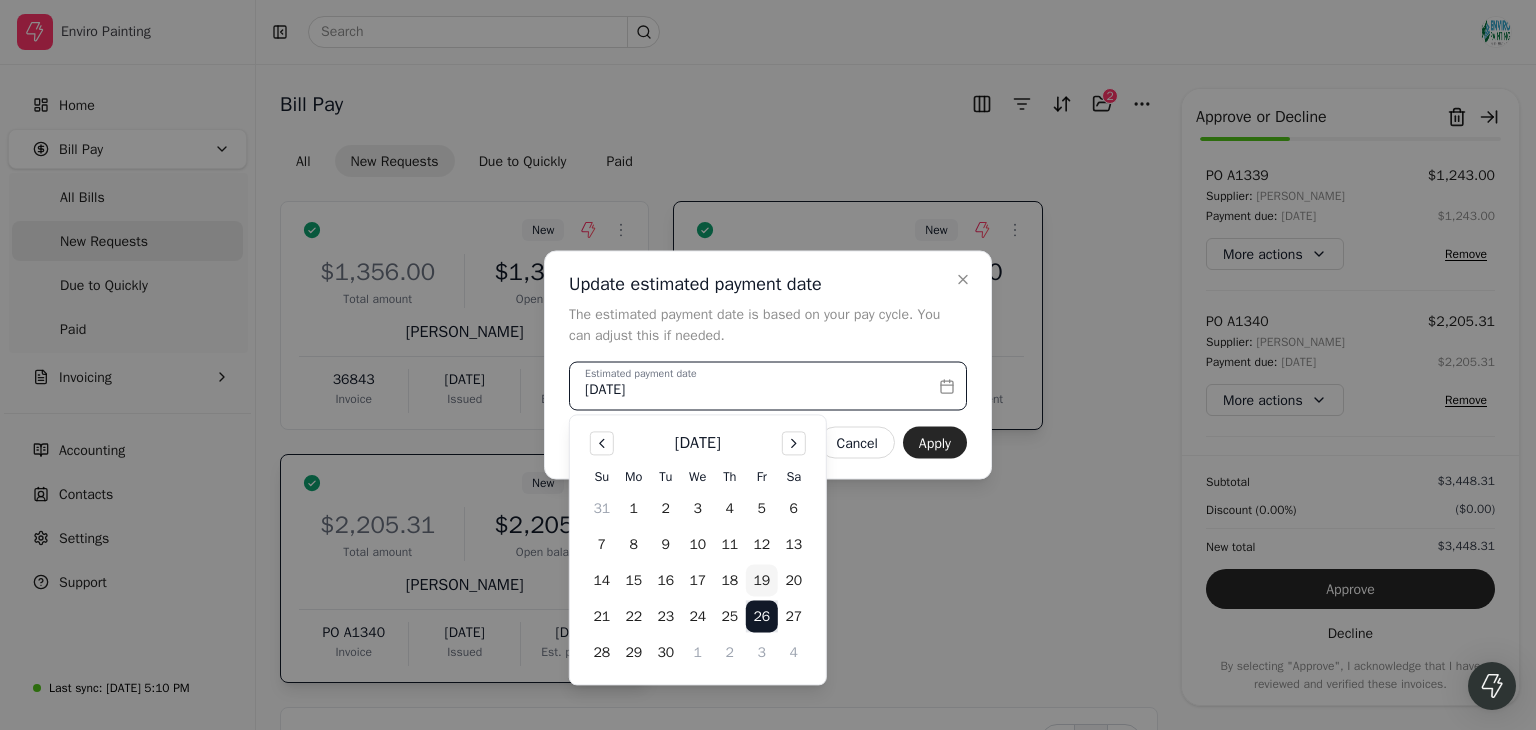 click on "19" at bounding box center (762, 581) 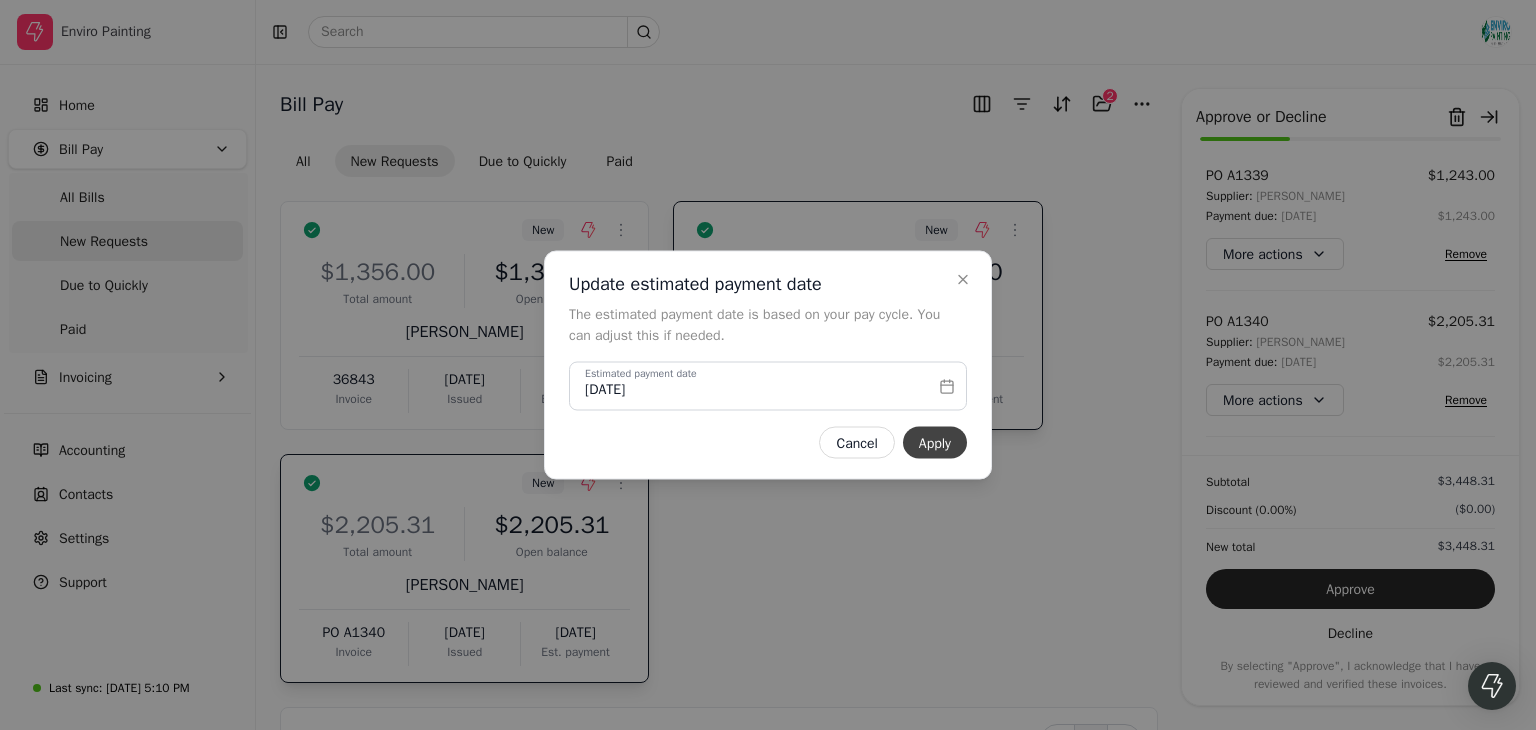 click on "Apply" at bounding box center [935, 443] 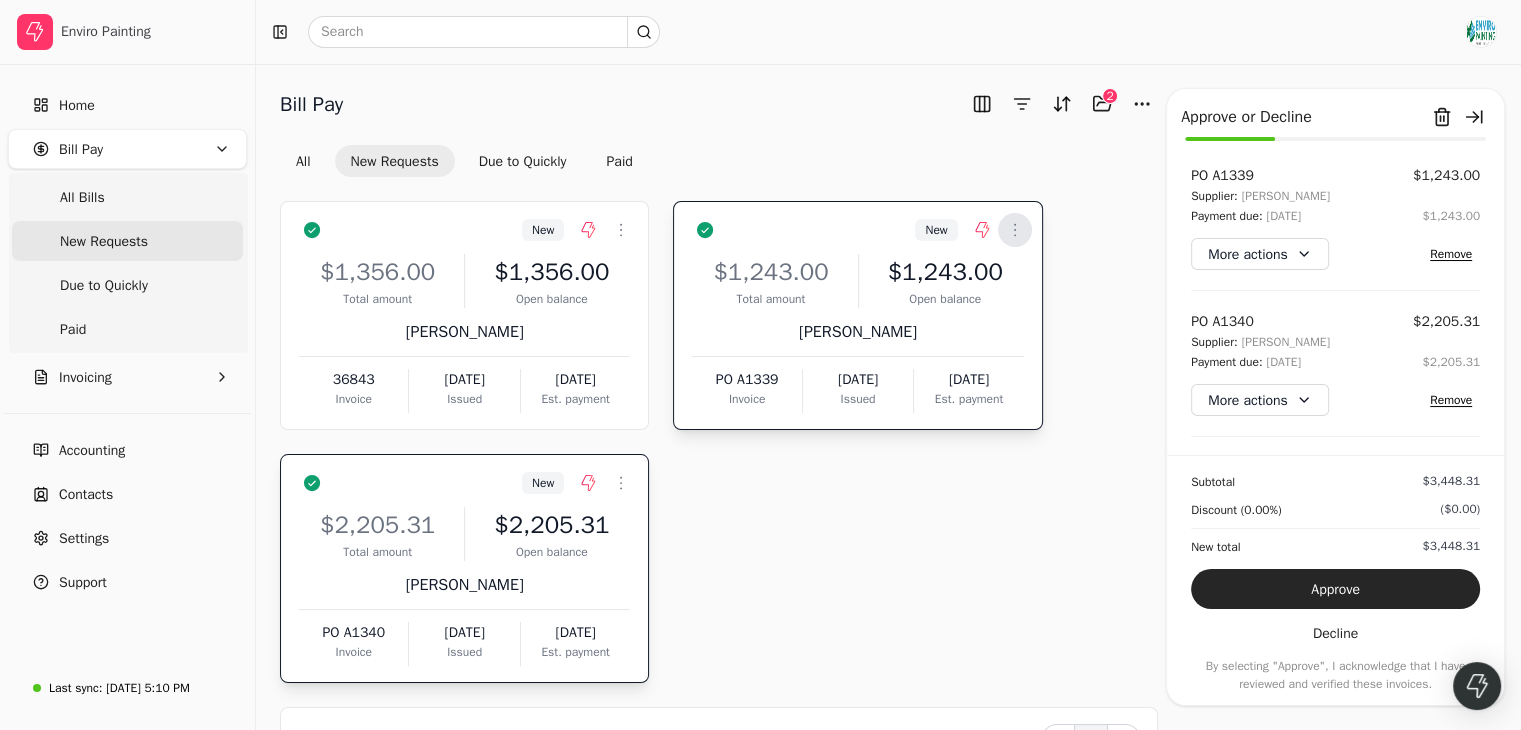 click 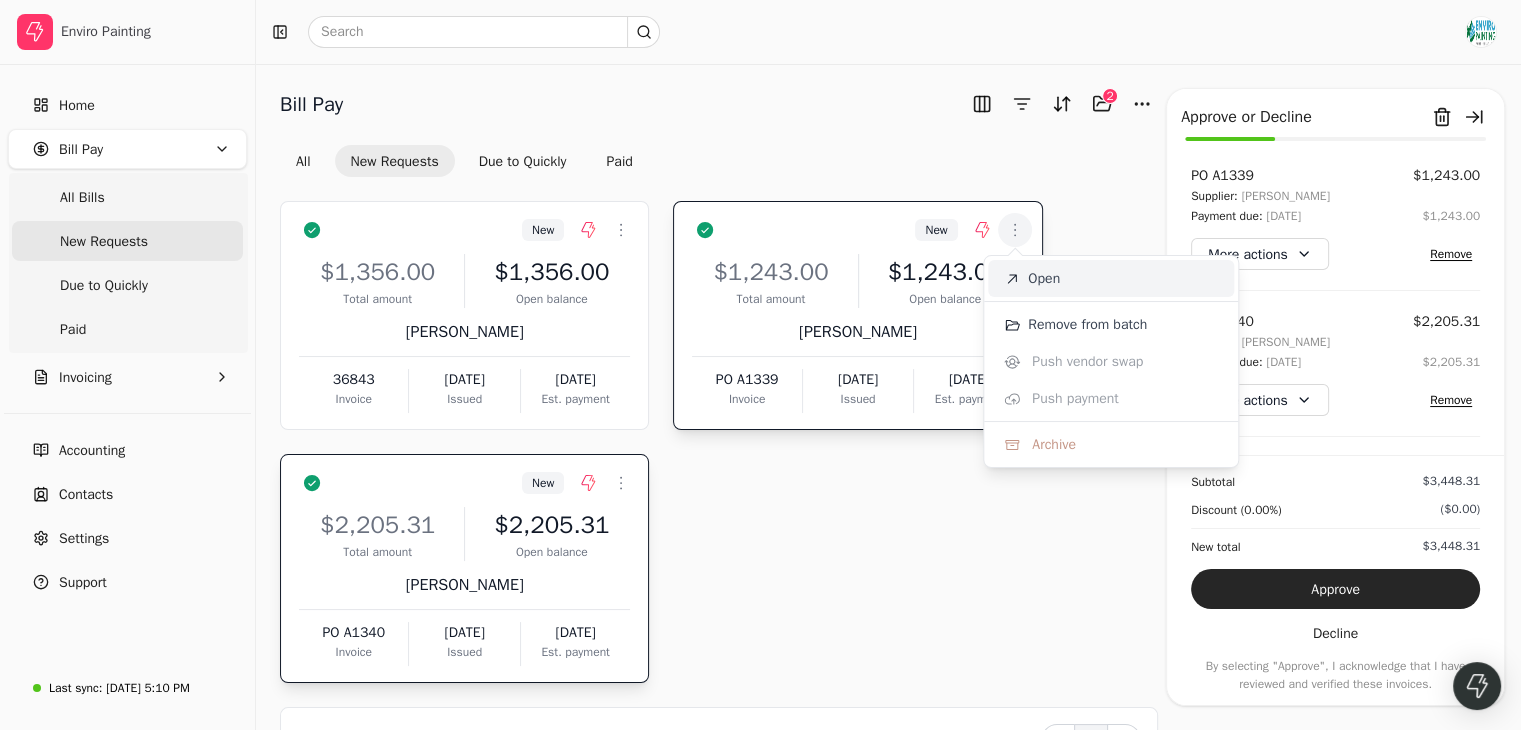 click on "Open" at bounding box center [1044, 278] 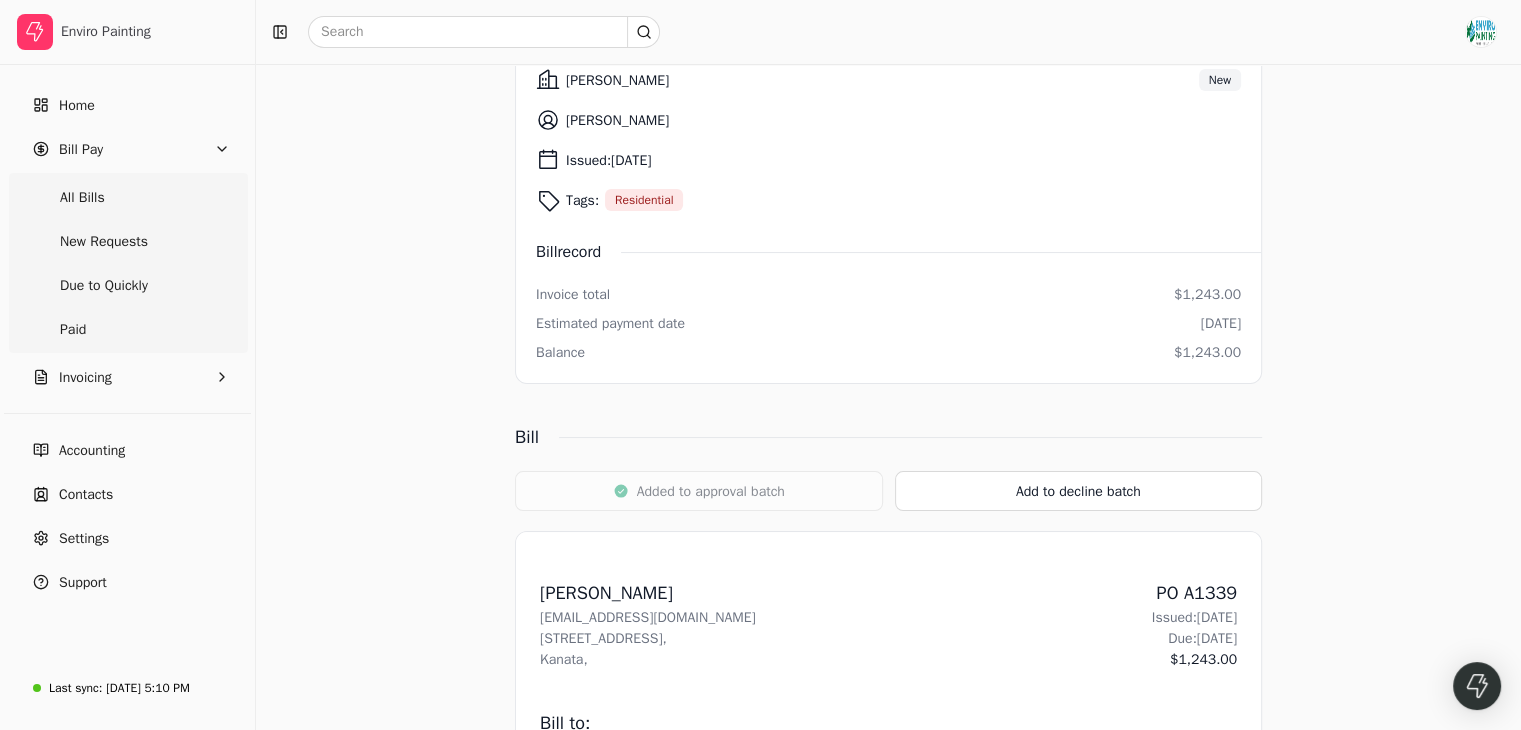 scroll, scrollTop: 0, scrollLeft: 0, axis: both 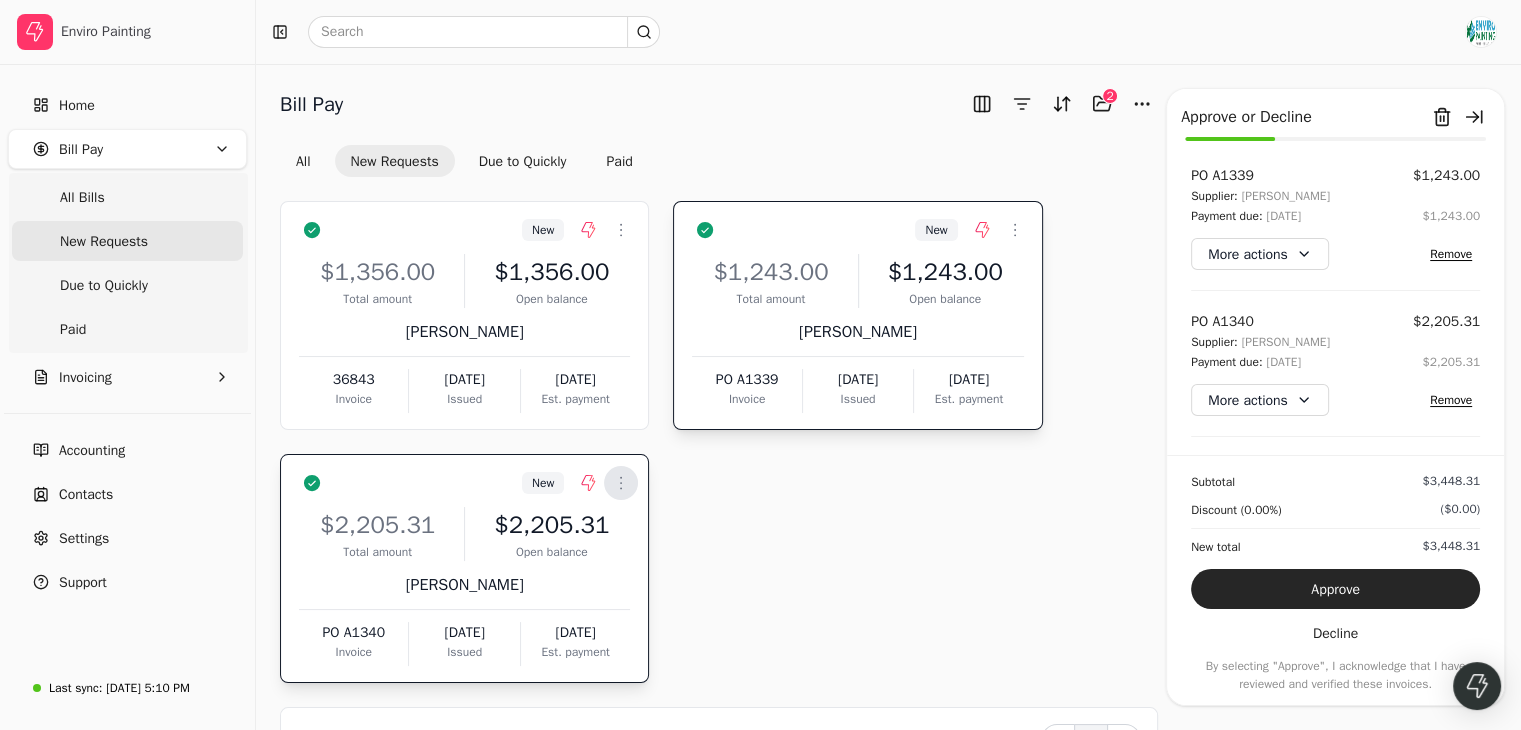 click 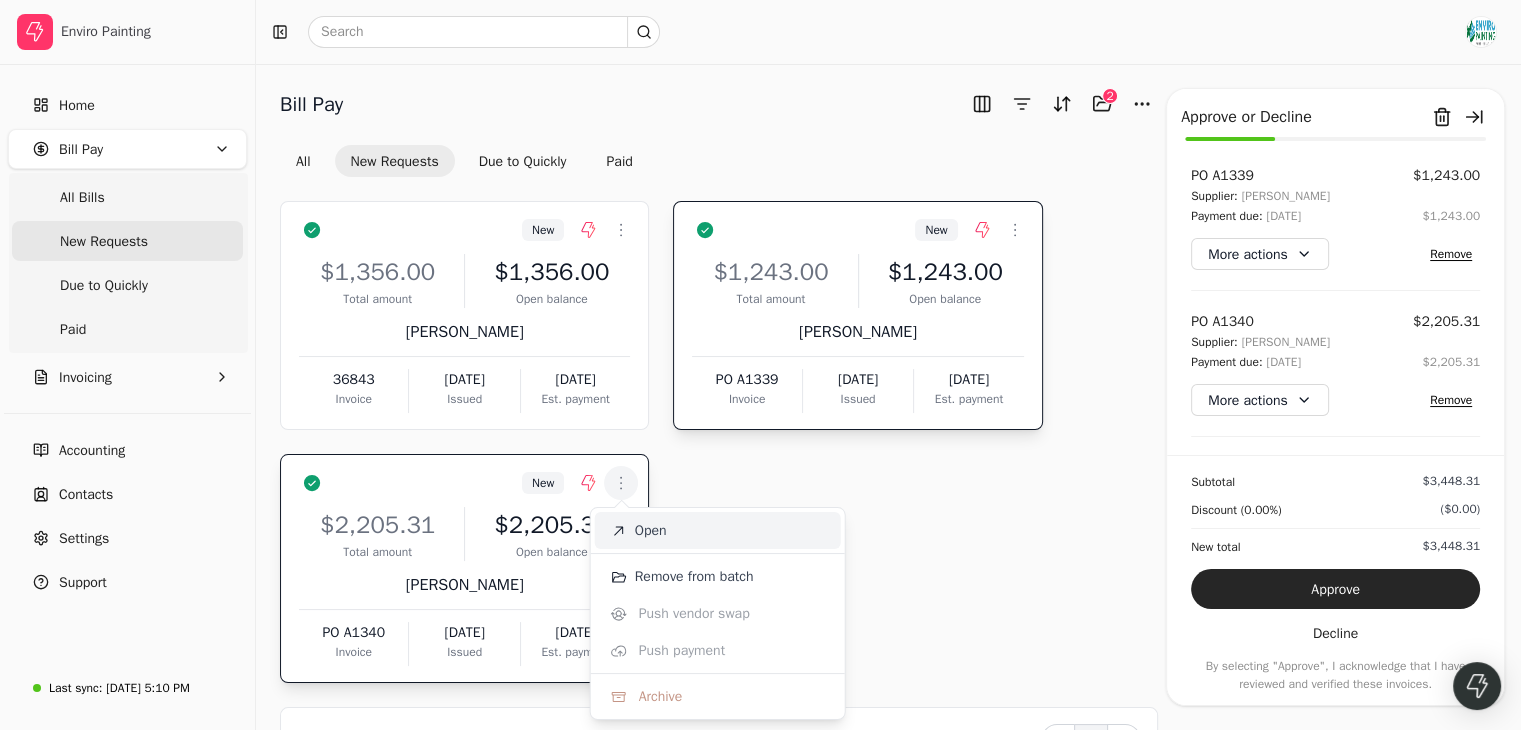 click on "Open" at bounding box center [651, 530] 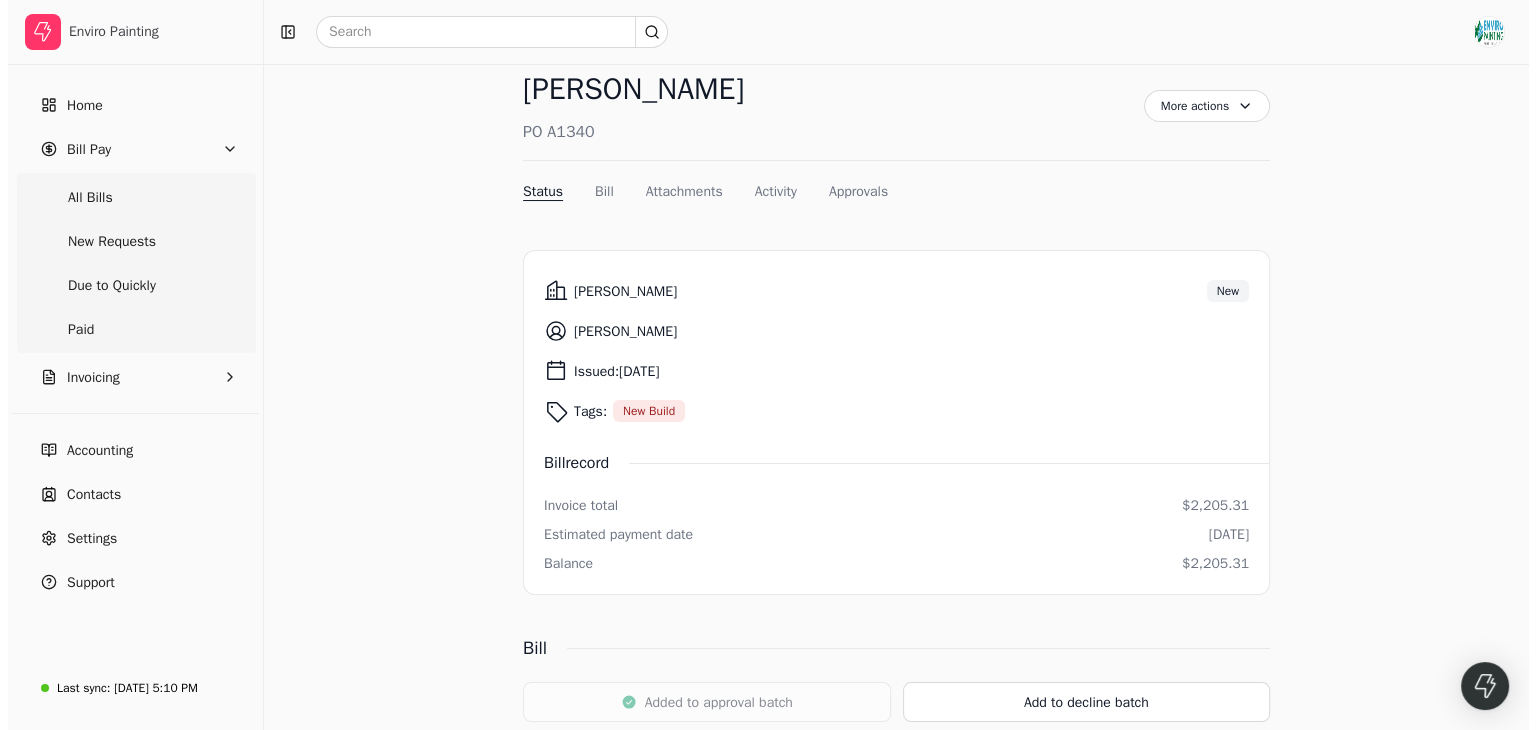 scroll, scrollTop: 0, scrollLeft: 0, axis: both 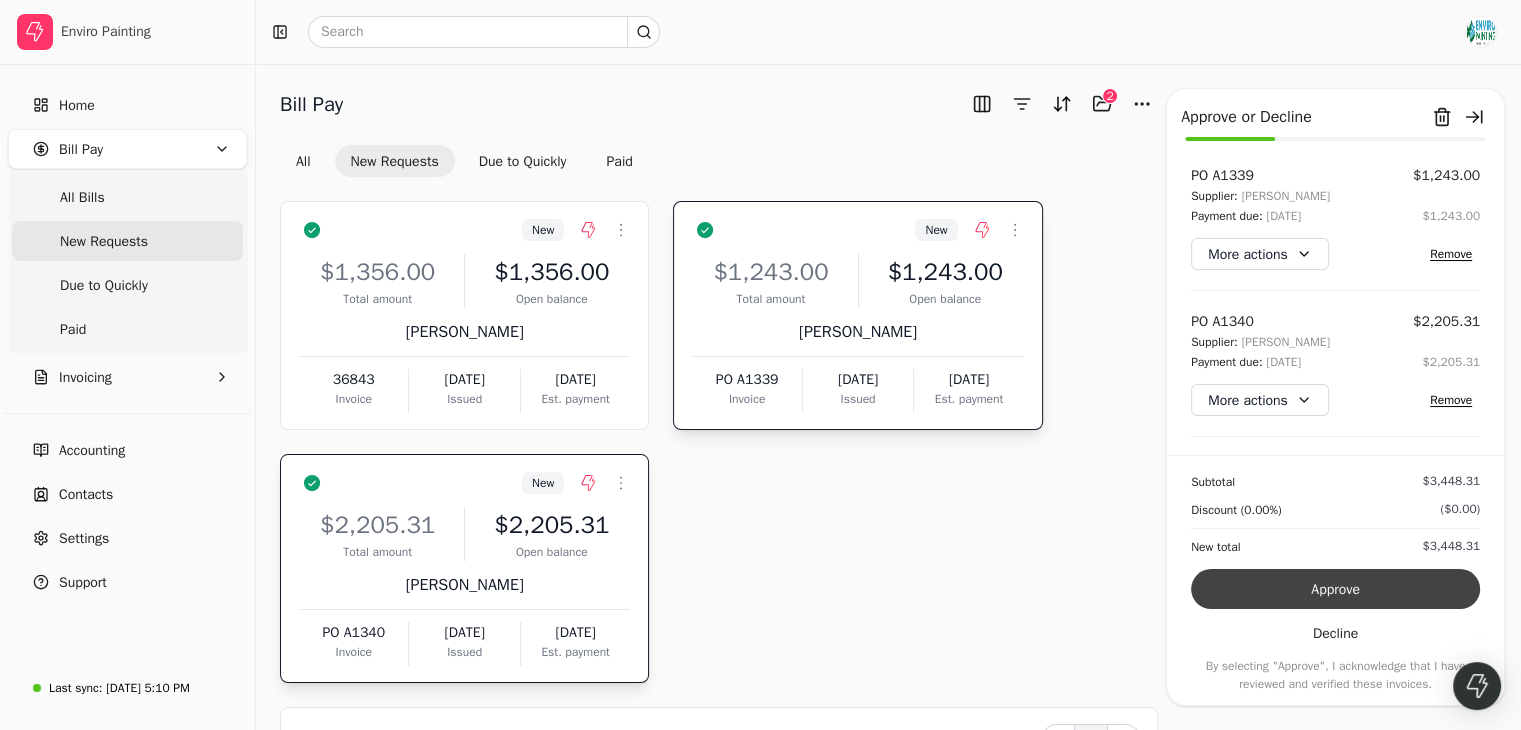click on "Approve" at bounding box center (1335, 589) 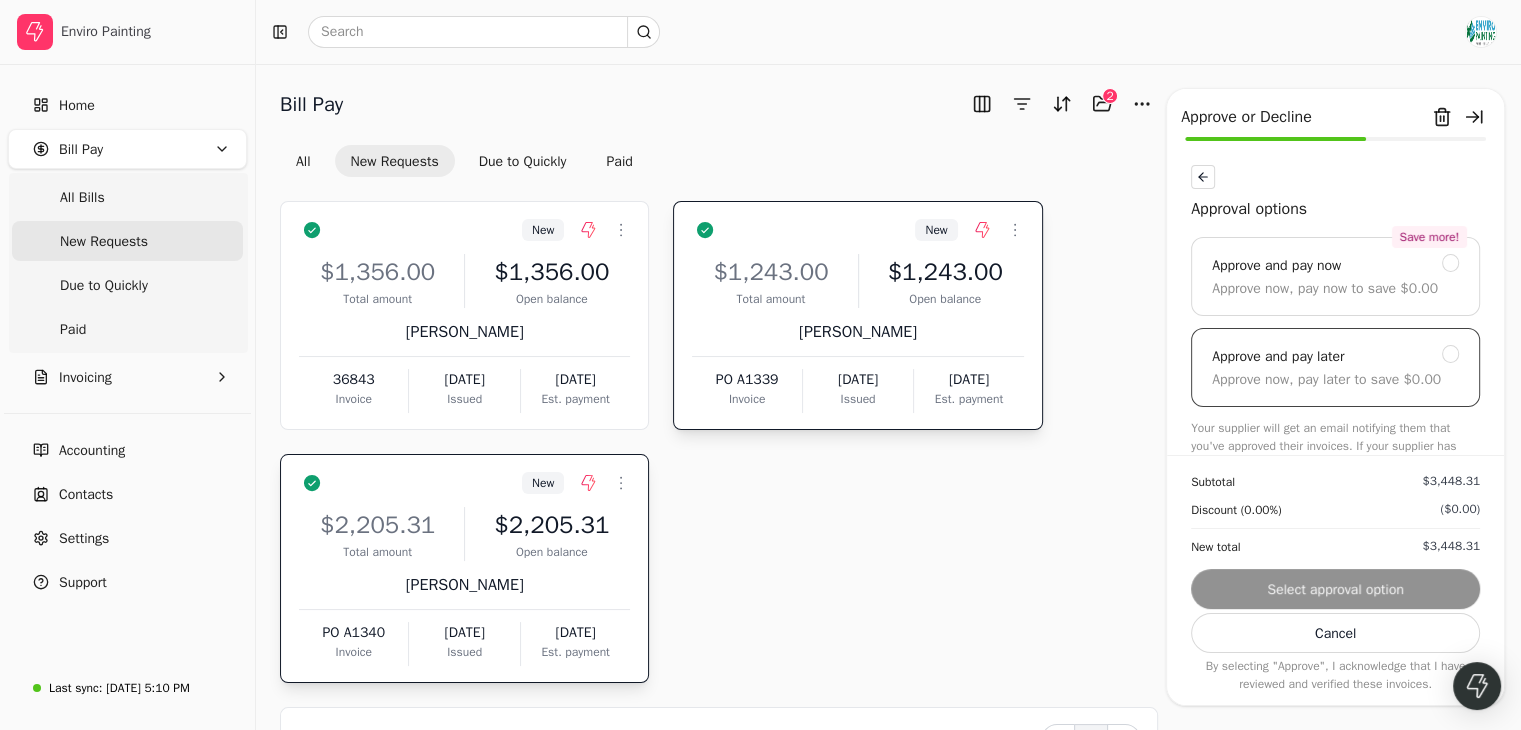 click at bounding box center [1451, 354] 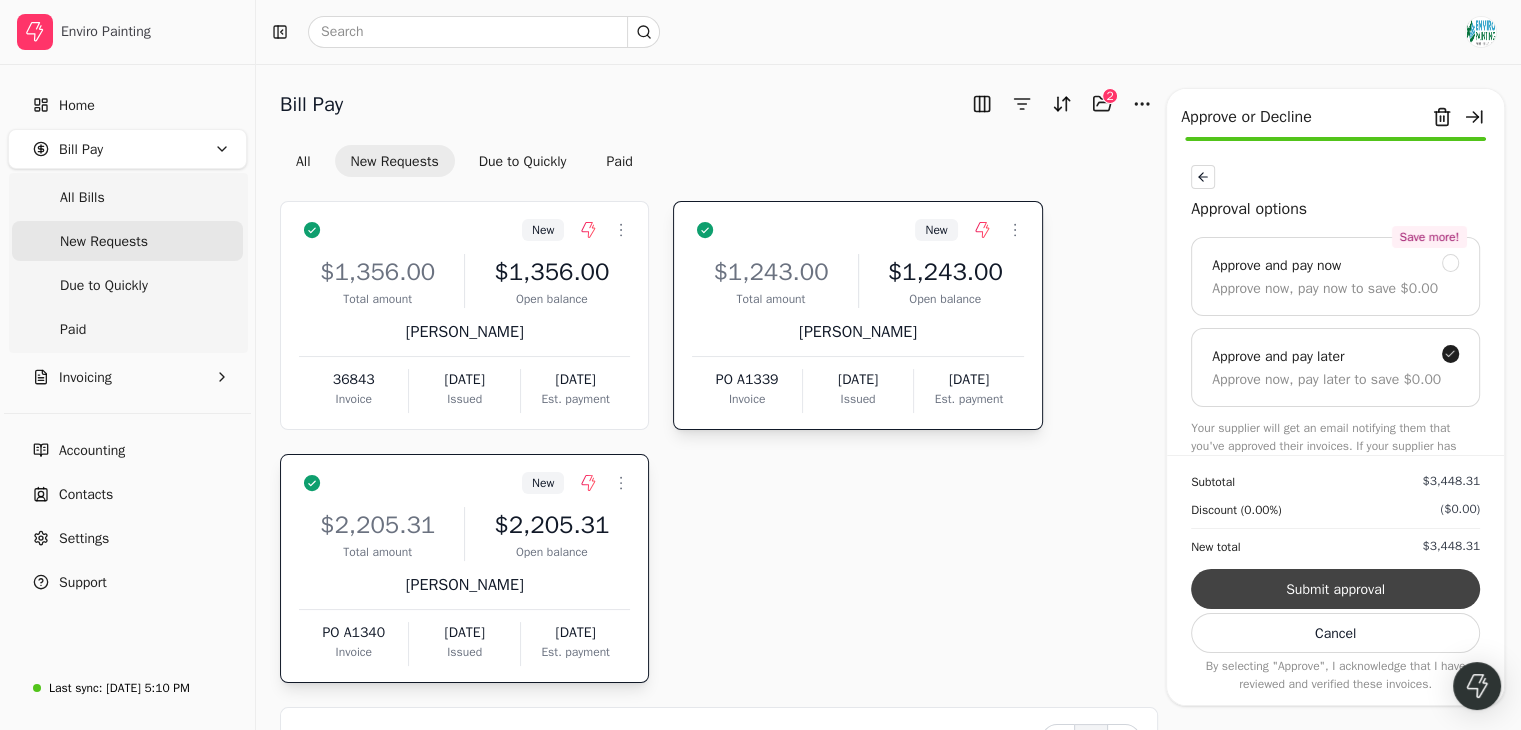 click on "Submit approval" at bounding box center (1335, 589) 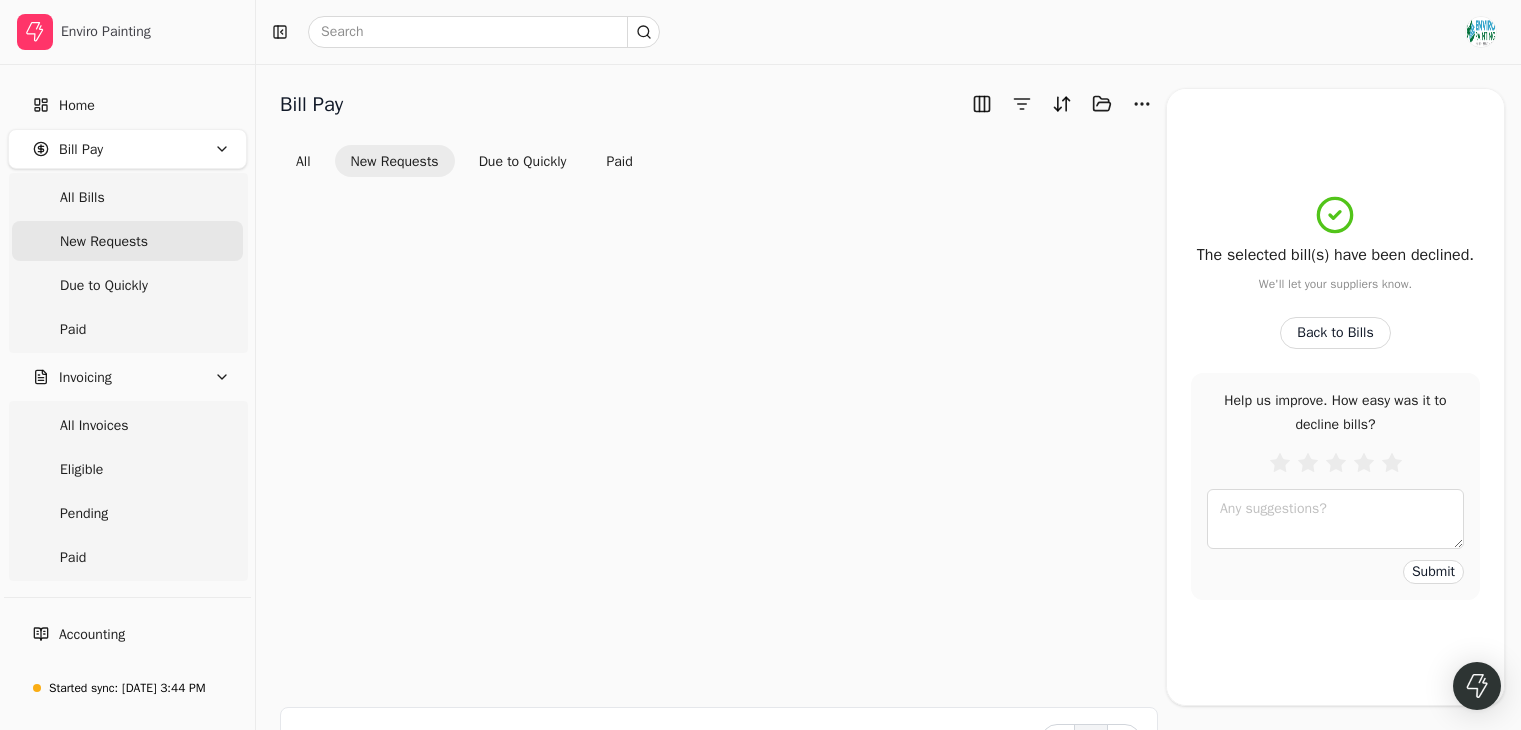 scroll, scrollTop: 0, scrollLeft: 0, axis: both 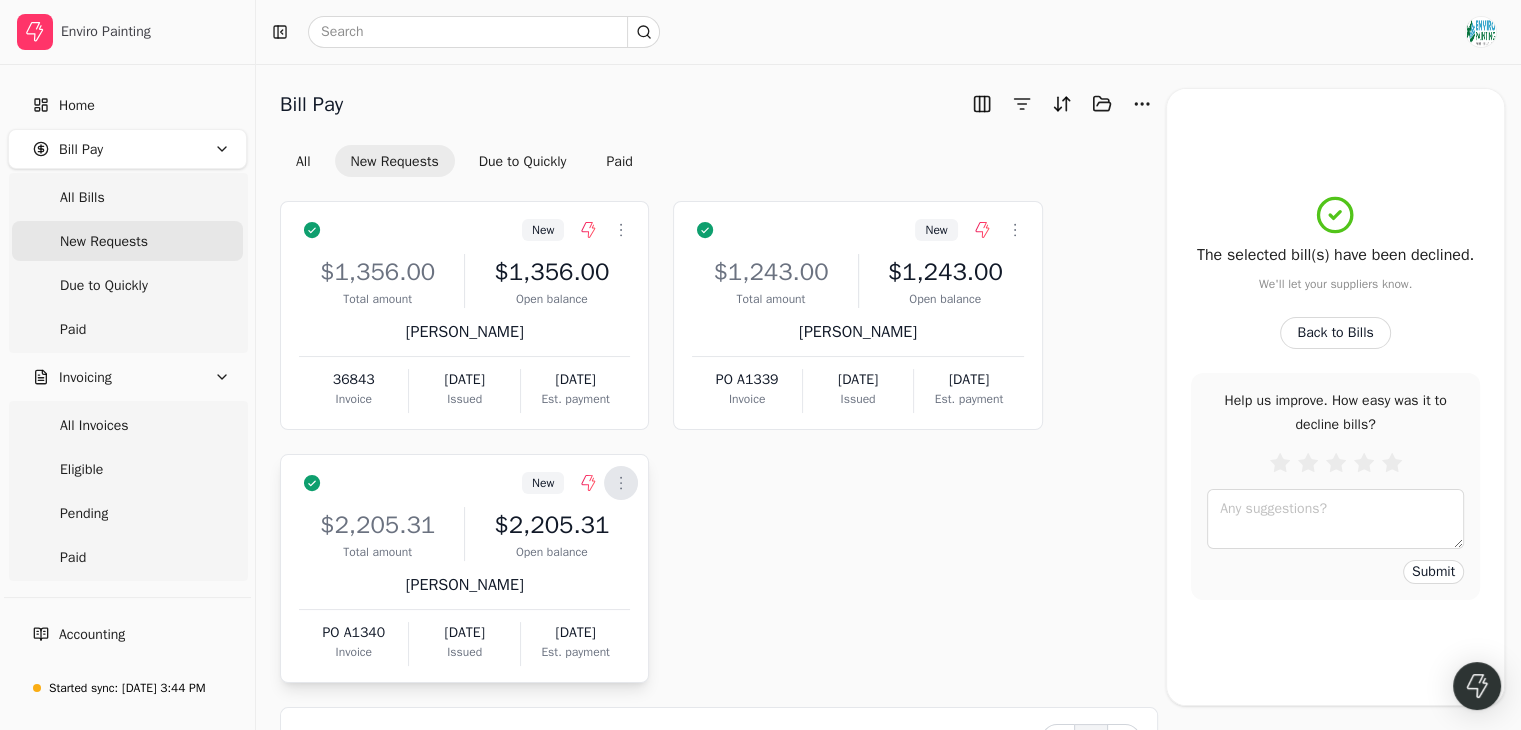 click 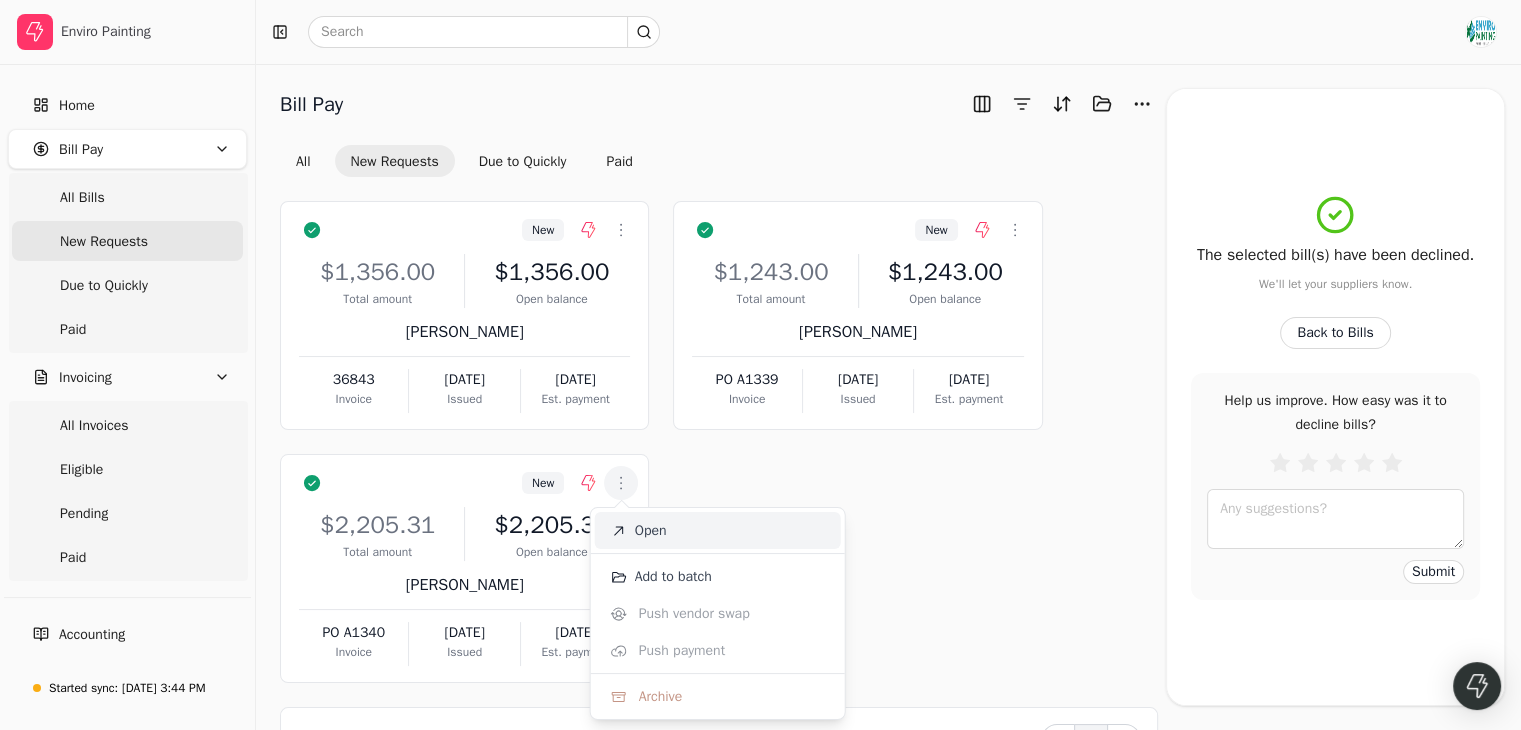 click on "Open" at bounding box center (718, 530) 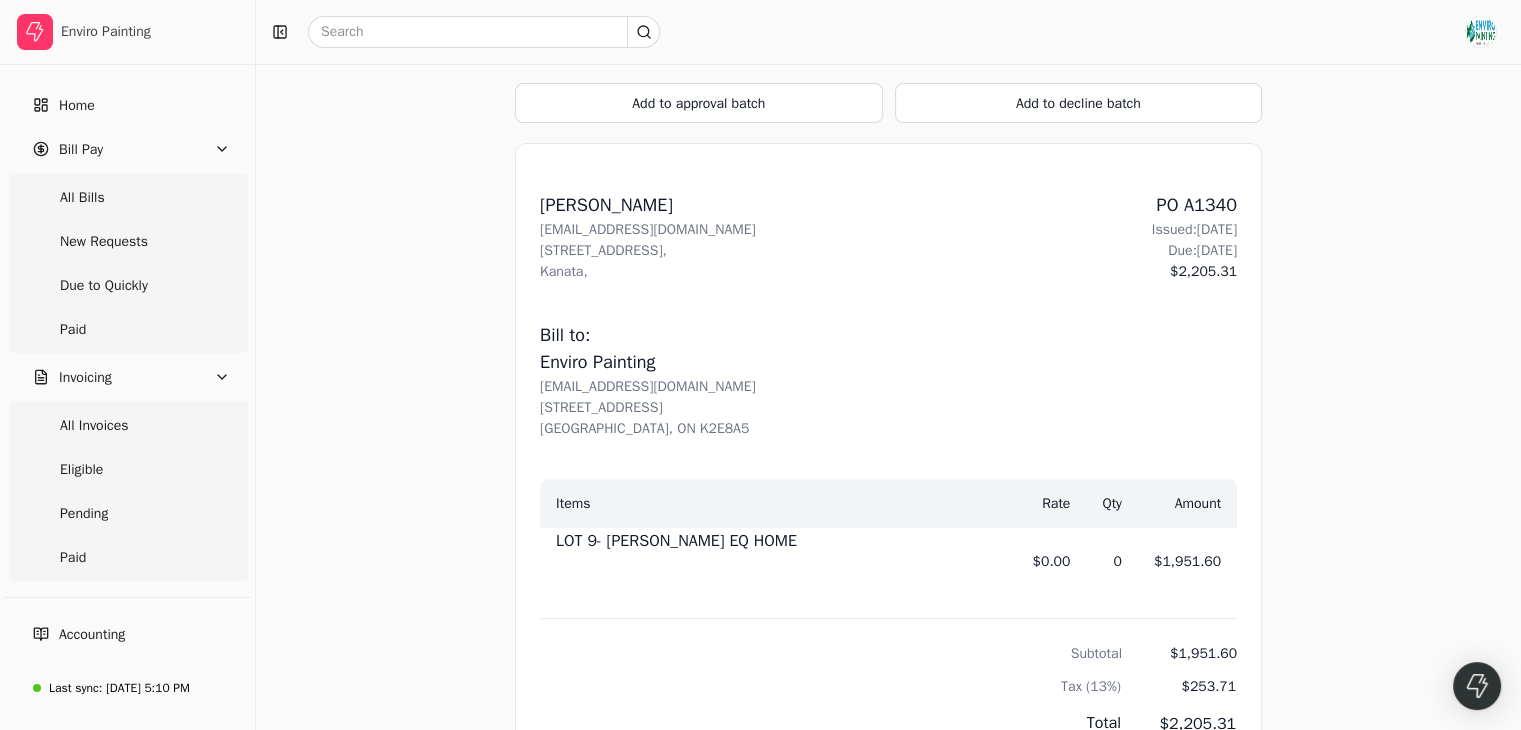 scroll, scrollTop: 681, scrollLeft: 0, axis: vertical 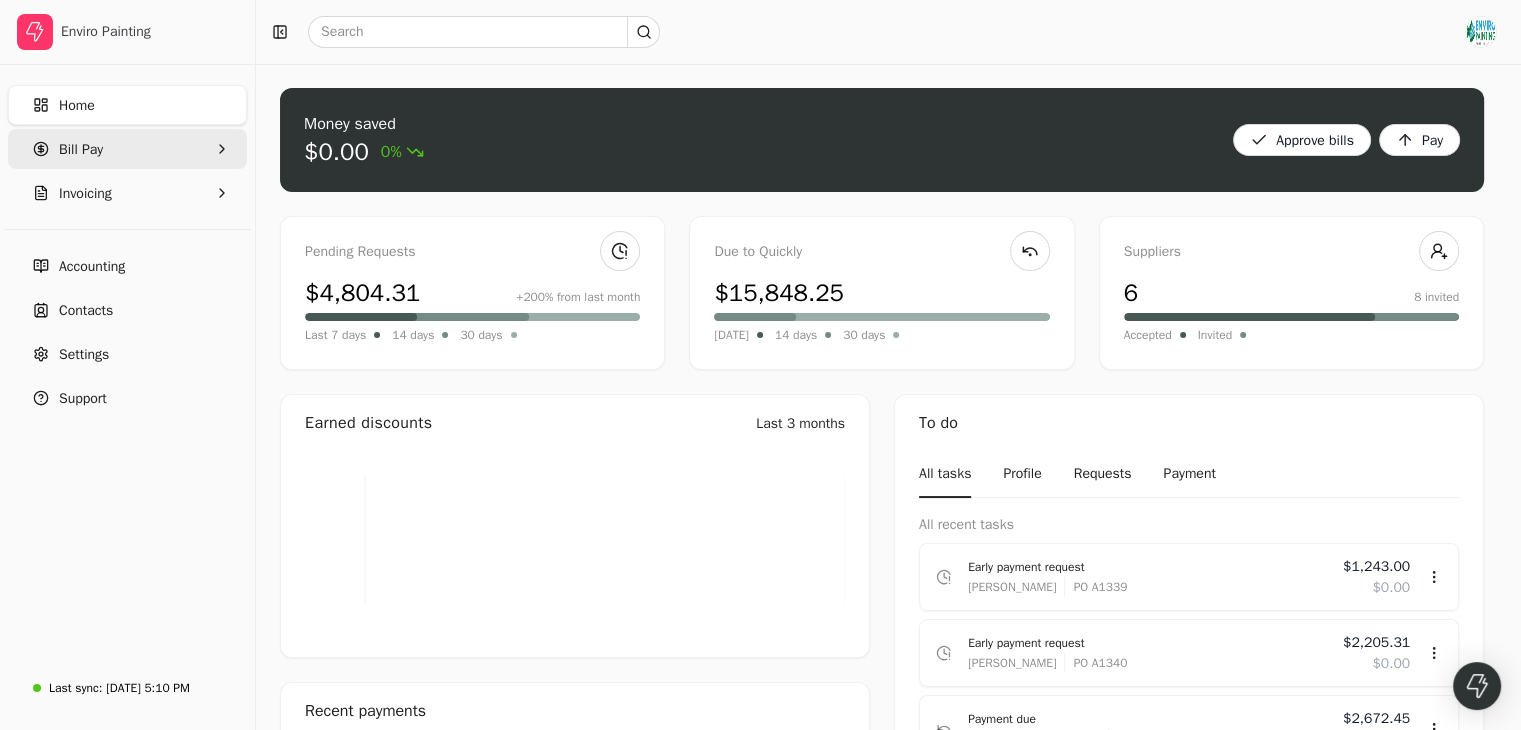 click on "Bill Pay" at bounding box center (127, 149) 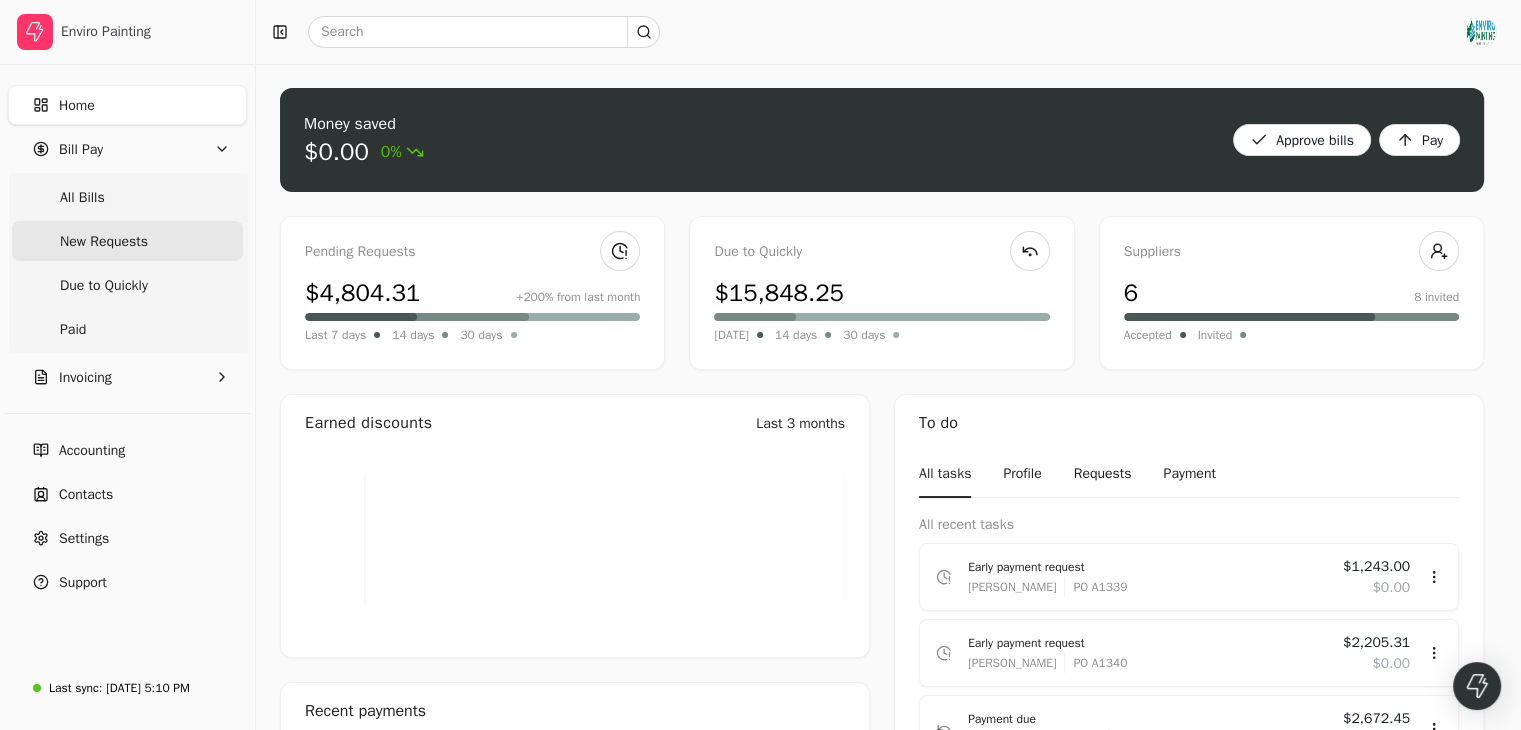 click on "New Requests" at bounding box center (127, 241) 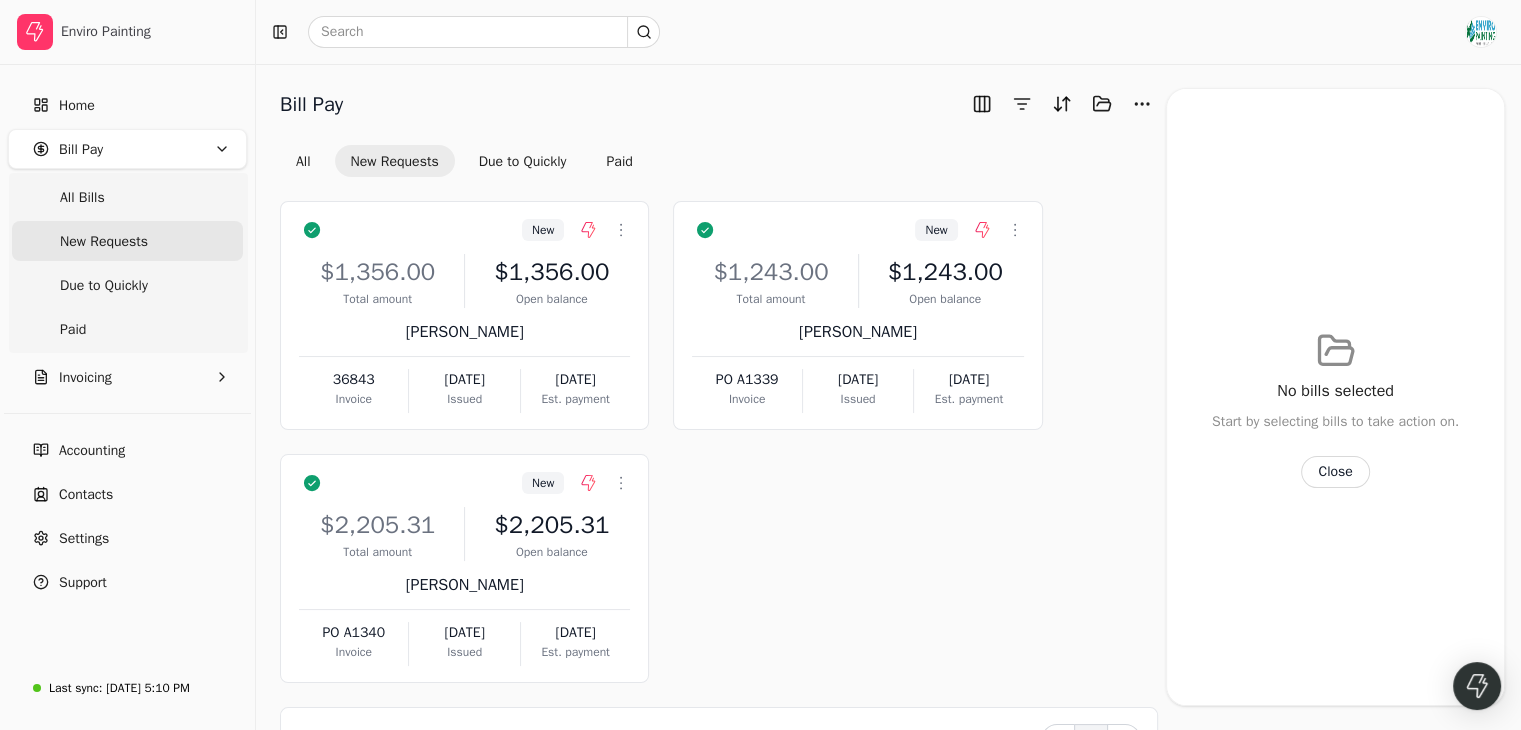 scroll, scrollTop: 44, scrollLeft: 0, axis: vertical 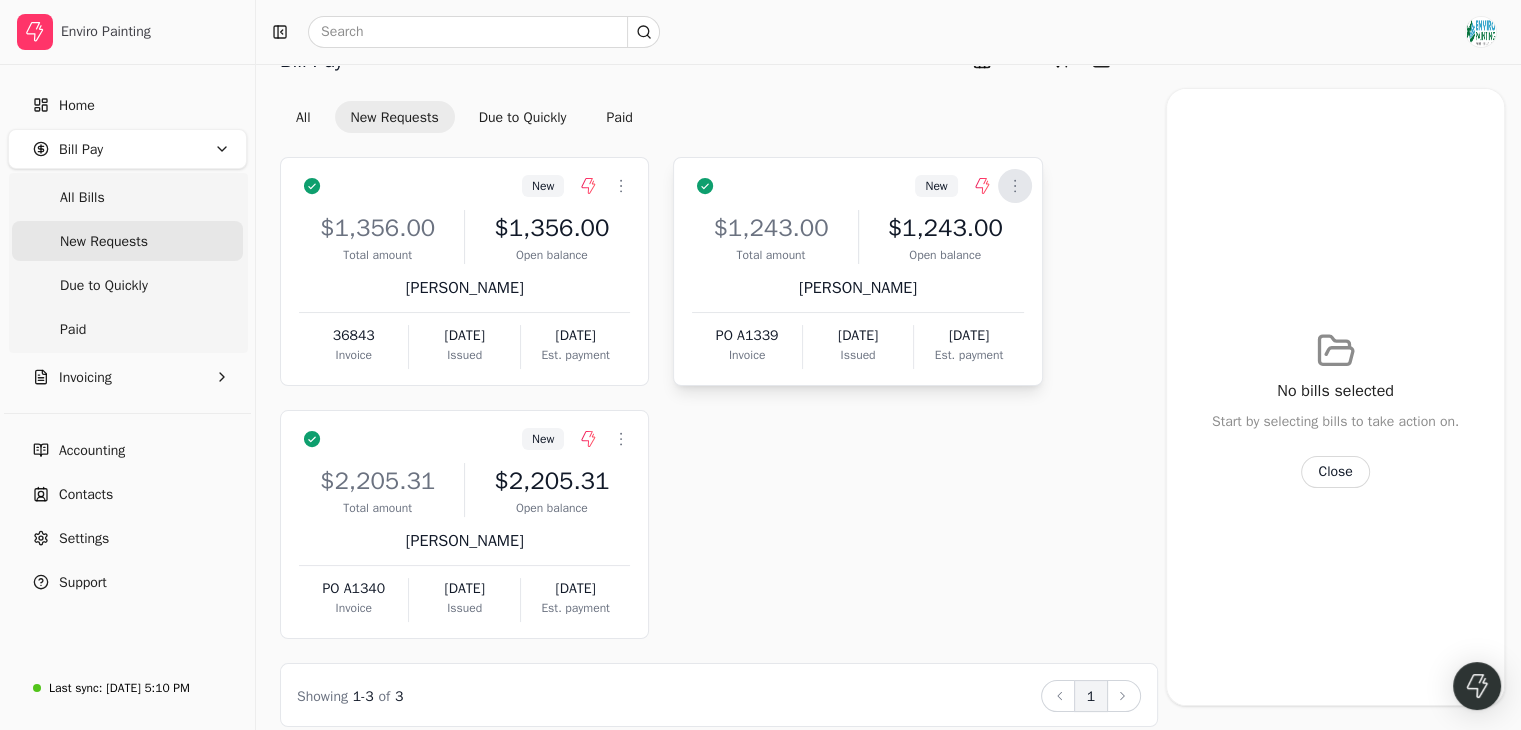 click 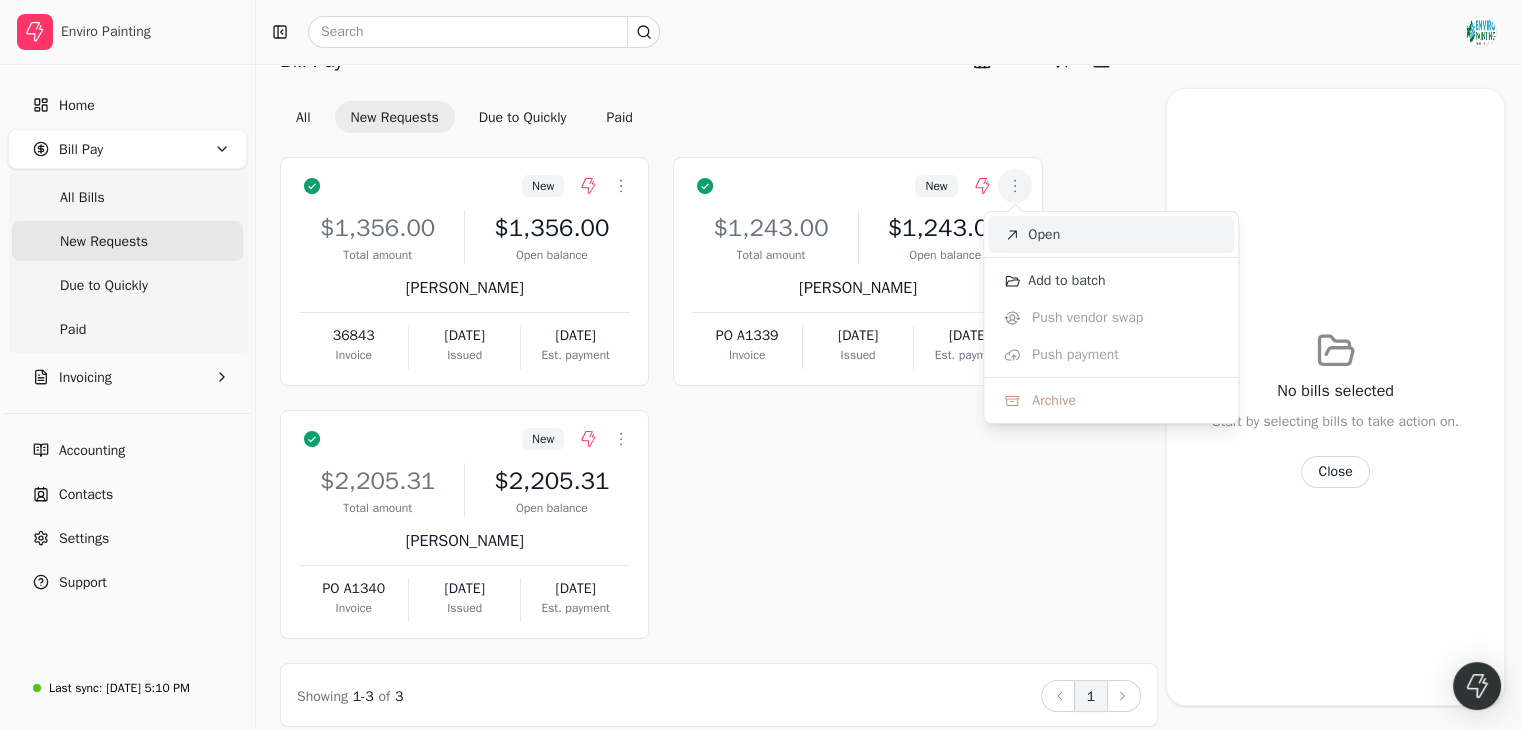 click on "Open" at bounding box center [1044, 234] 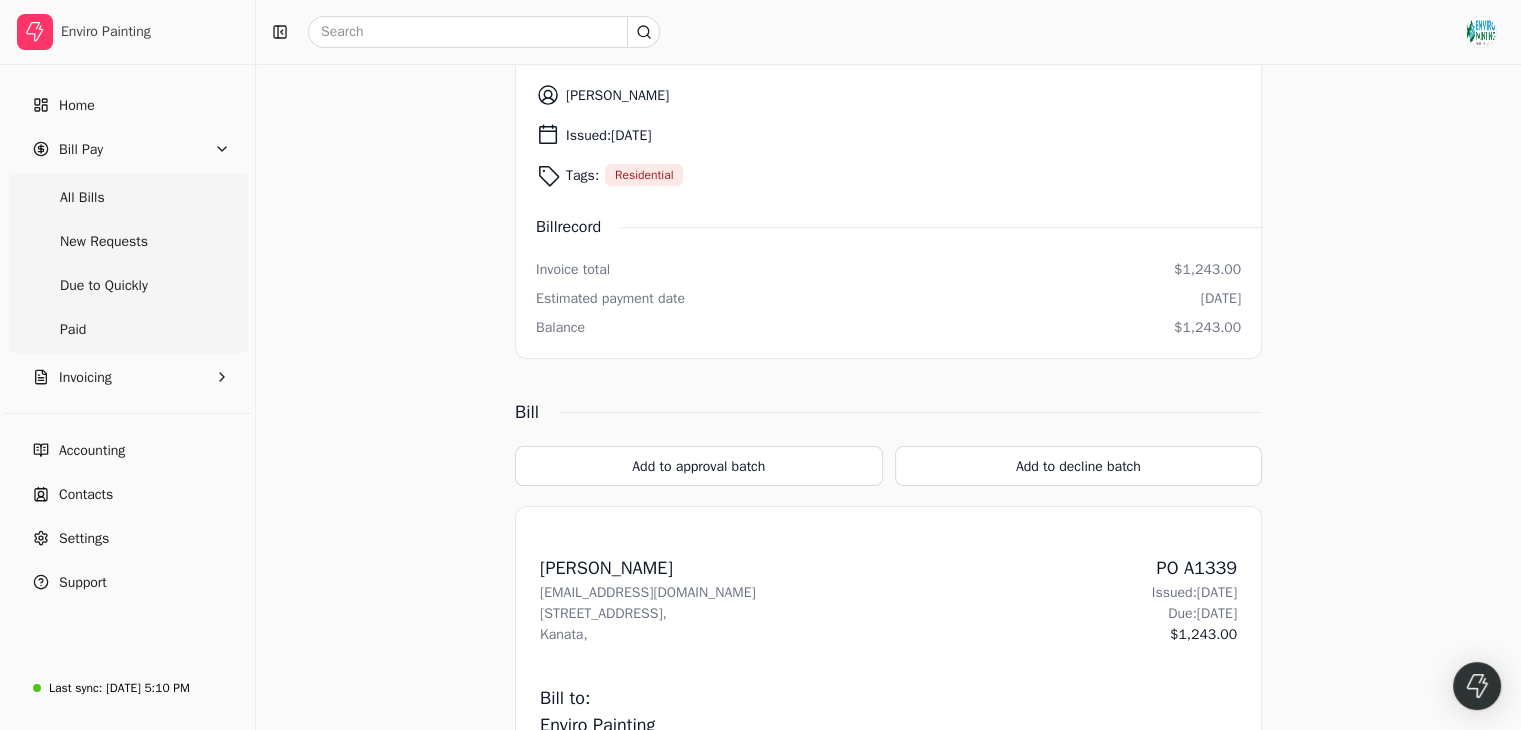 scroll, scrollTop: 0, scrollLeft: 0, axis: both 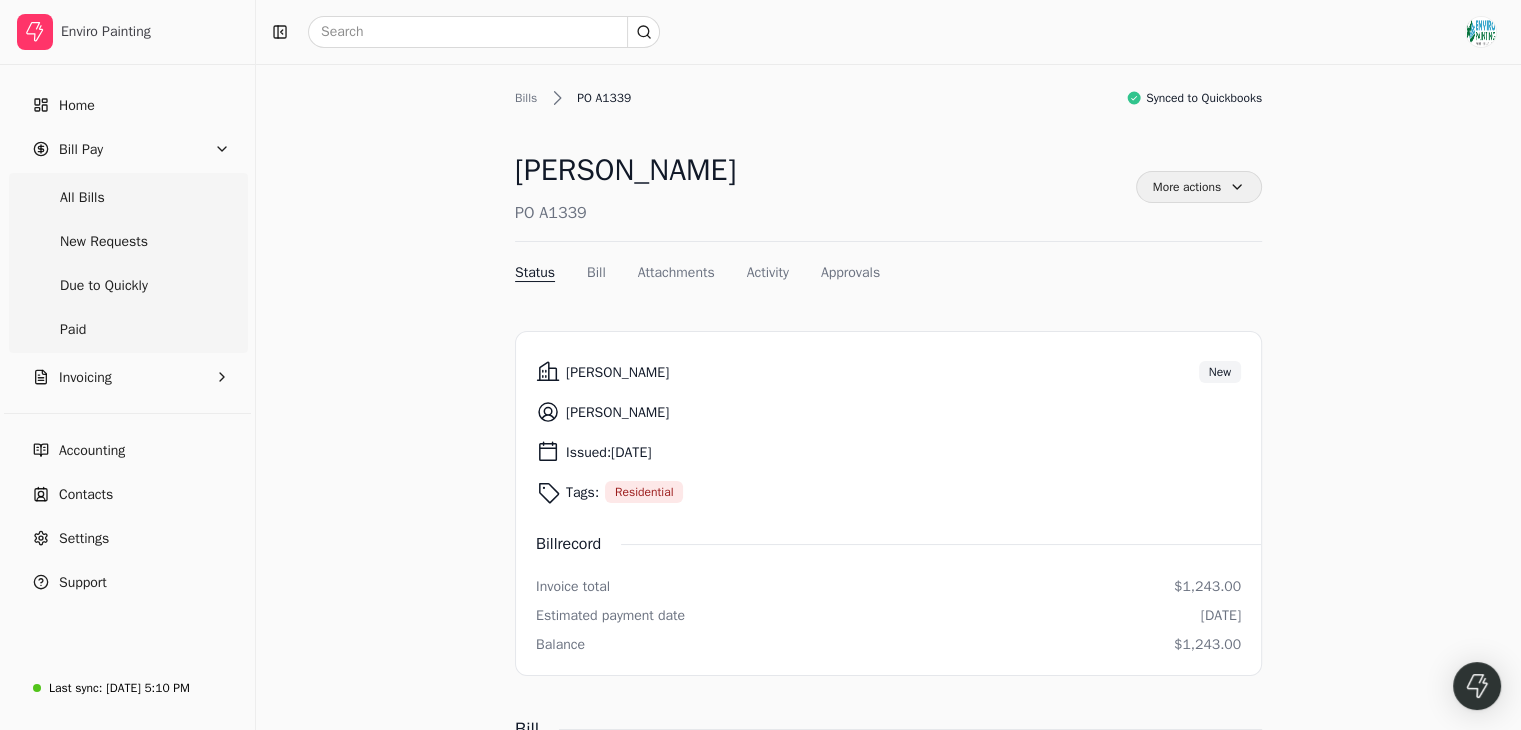 click on "More actions" at bounding box center (1199, 187) 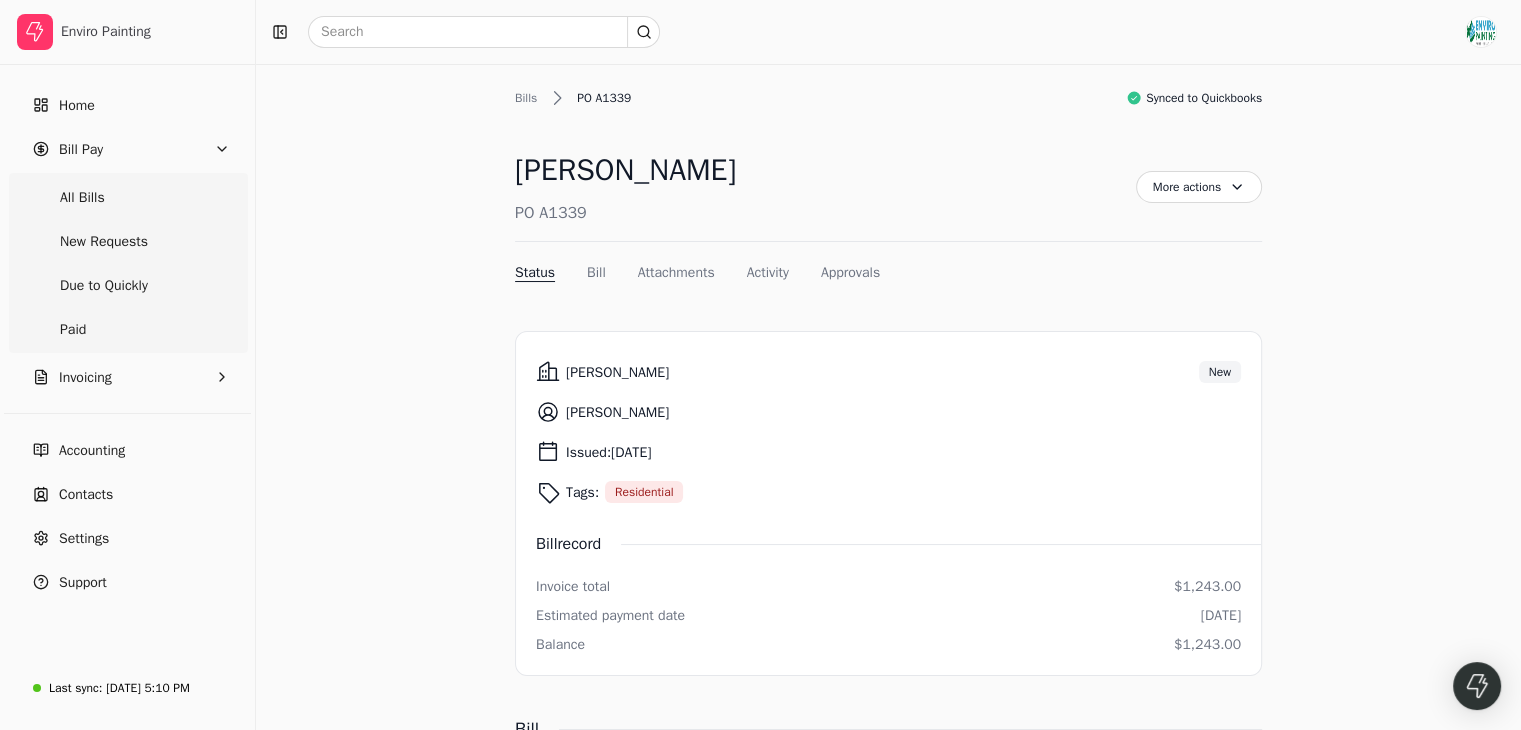 click on "Bills PO A1339 Synced to   Quickbooks   Rodelio Espayos PO A1339 More actions Context Menu Button Status Bill Attachments Activity Approvals Rodelio Espayos New Rodelio Espayos Issued:  Jun 18, 2025 Tags:   Residential Bill  record Invoice total $1,243.00 Estimated payment date Aug 17, 2025 Balance $1,243.00 Bill Add to approval batch Add to decline batch From: Rodelio Espayos trst_patao@yahoo.com 162 Whernside Terrace, Kanata, PO A1339 Issued:  Jun 18, 2025 Due:  Aug 17, 2025 $1,243.00 Bill to: Enviro Painting info@enviro-painting.com 200 38 Auriga Dr, Ottawa, ON K2E8A5 Items Rate Qty Amount ERIKA FALCONER $0.00 0 $1,100.00 Subtotal Subtotal $1,100.00 Tax ( 13 %) Tax ( 13 %) $143.00 Total Total $1,243.00 Attachments Upload file No file chosen Activity Enviro Painting   viewed this invoice   Jul 7, 4:59 p.m. Approvals 1 . Enviro   Painting Waiting on approval" at bounding box center (888, 1219) 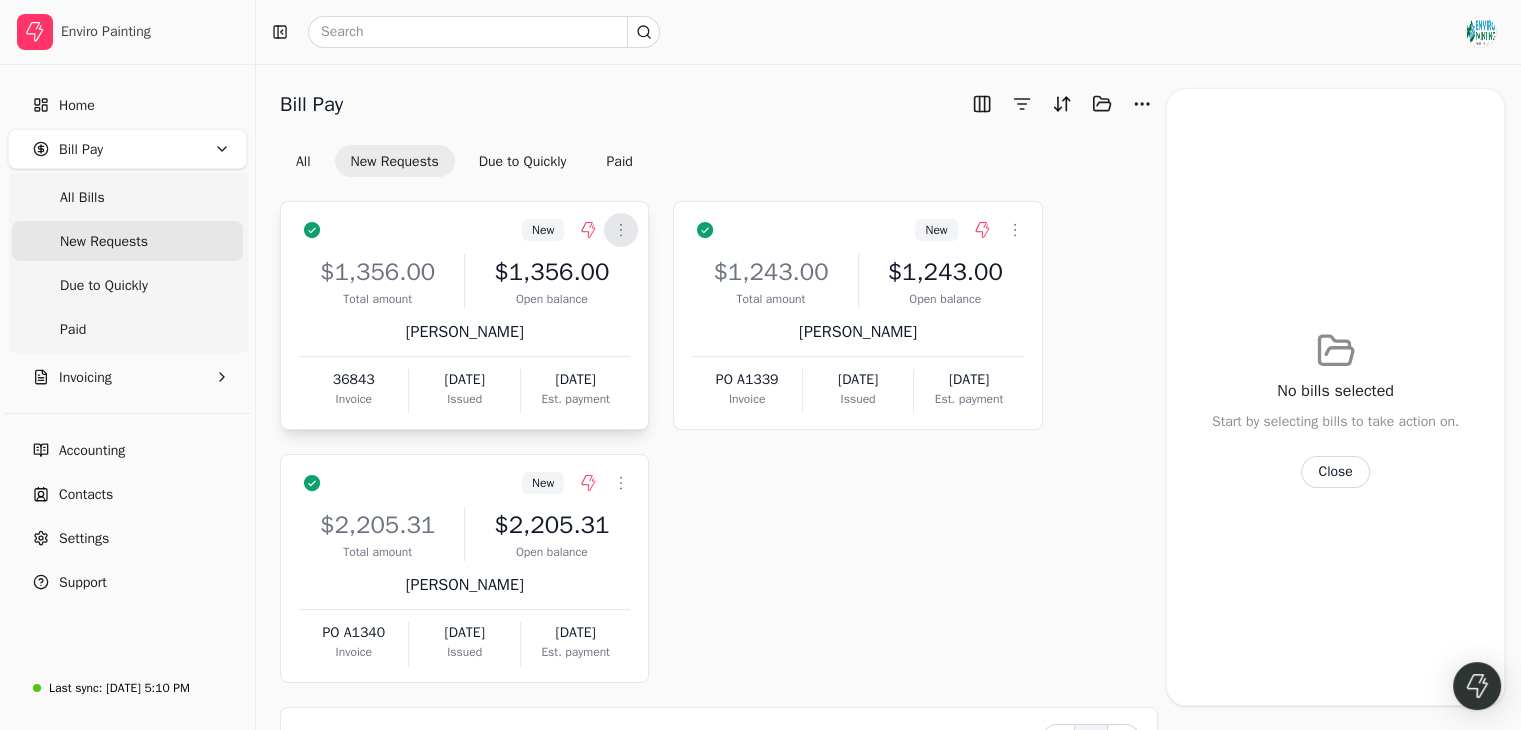 click 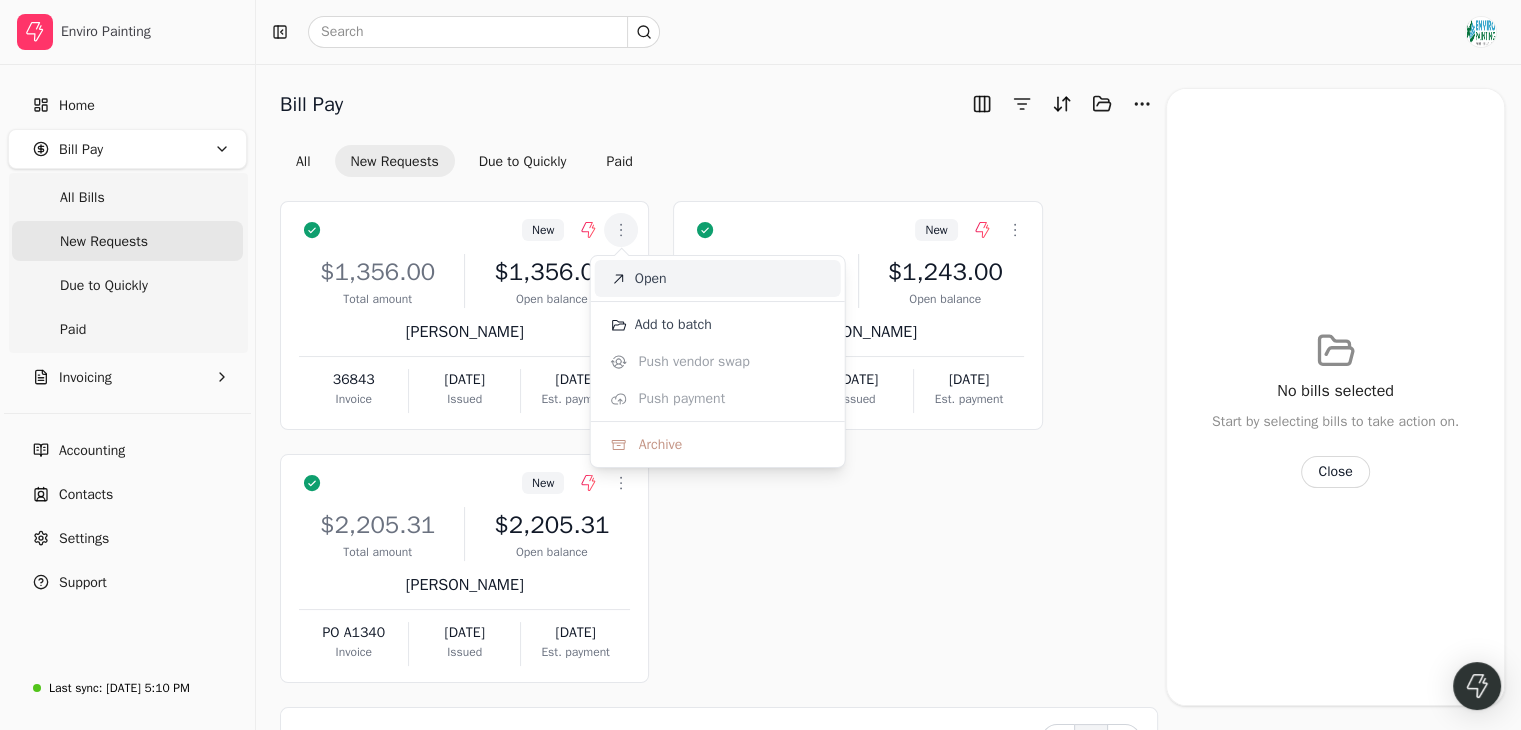 click on "Open" at bounding box center [651, 278] 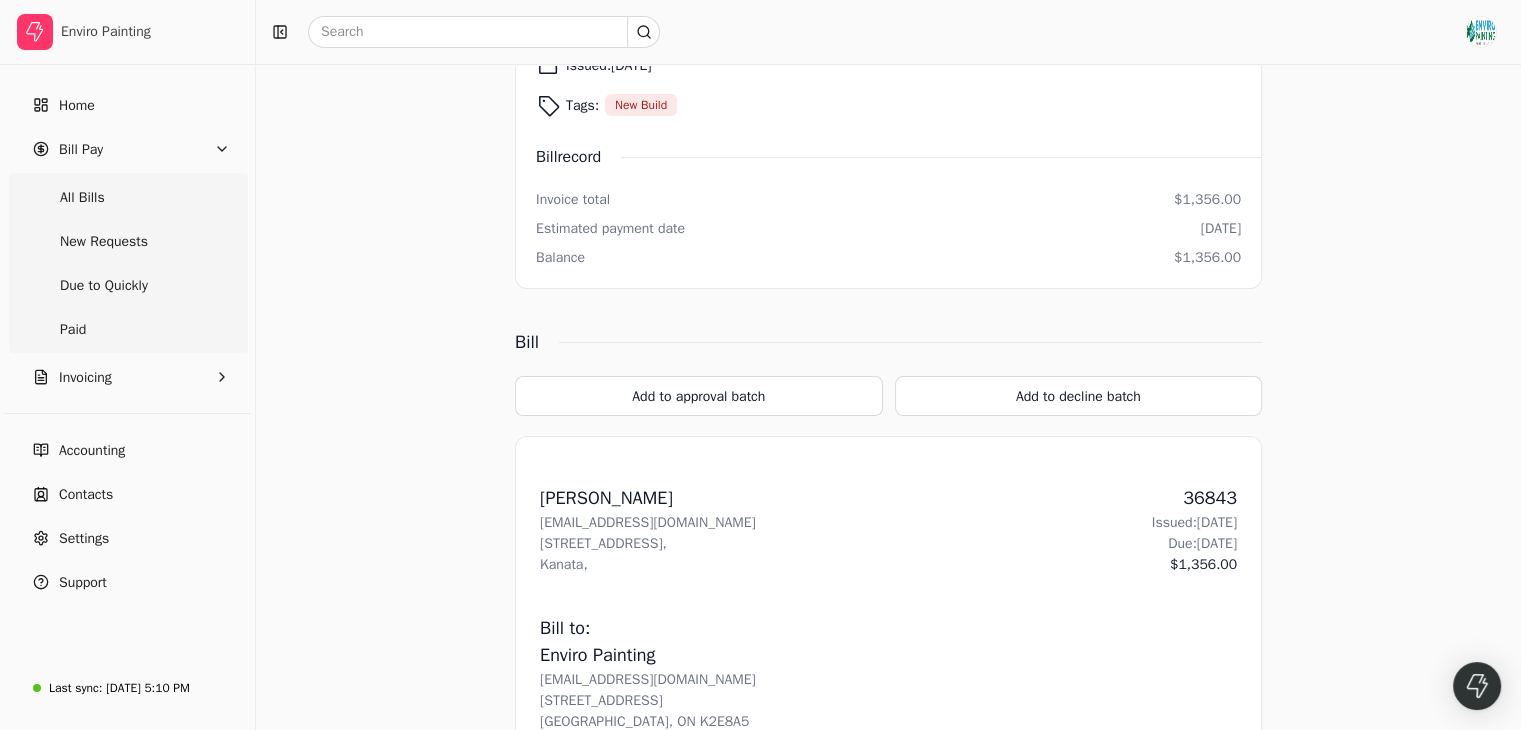 scroll, scrollTop: 0, scrollLeft: 0, axis: both 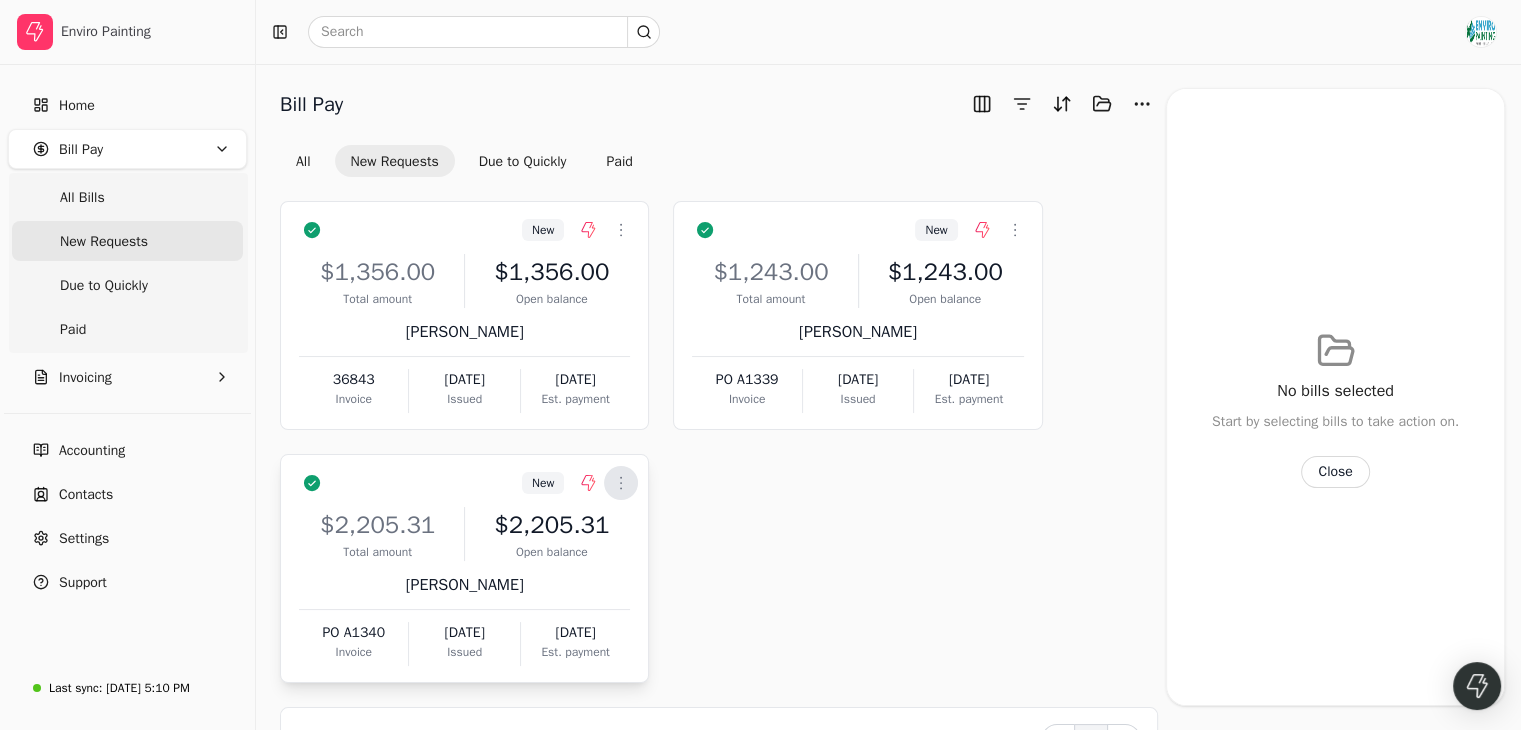 click 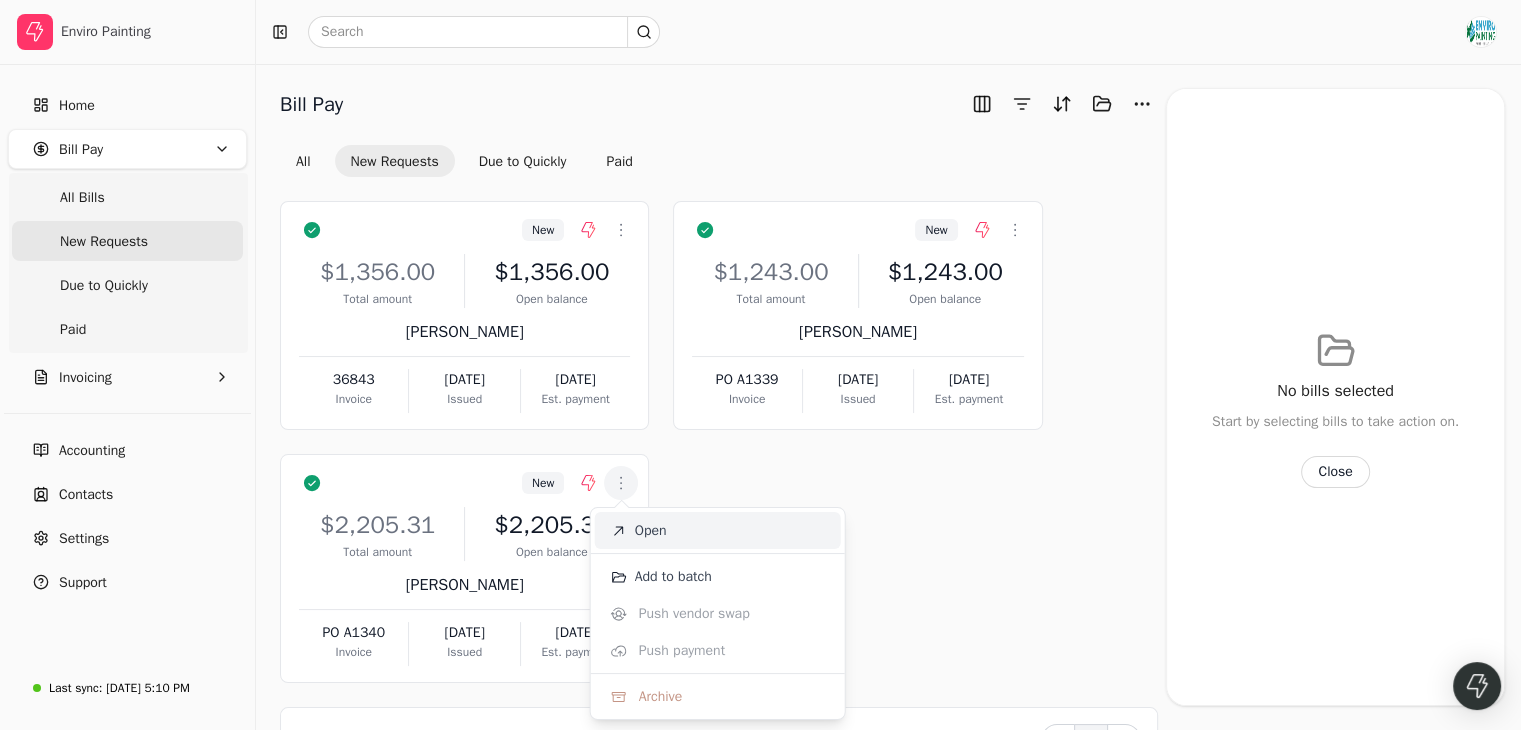 click on "Open" at bounding box center [718, 530] 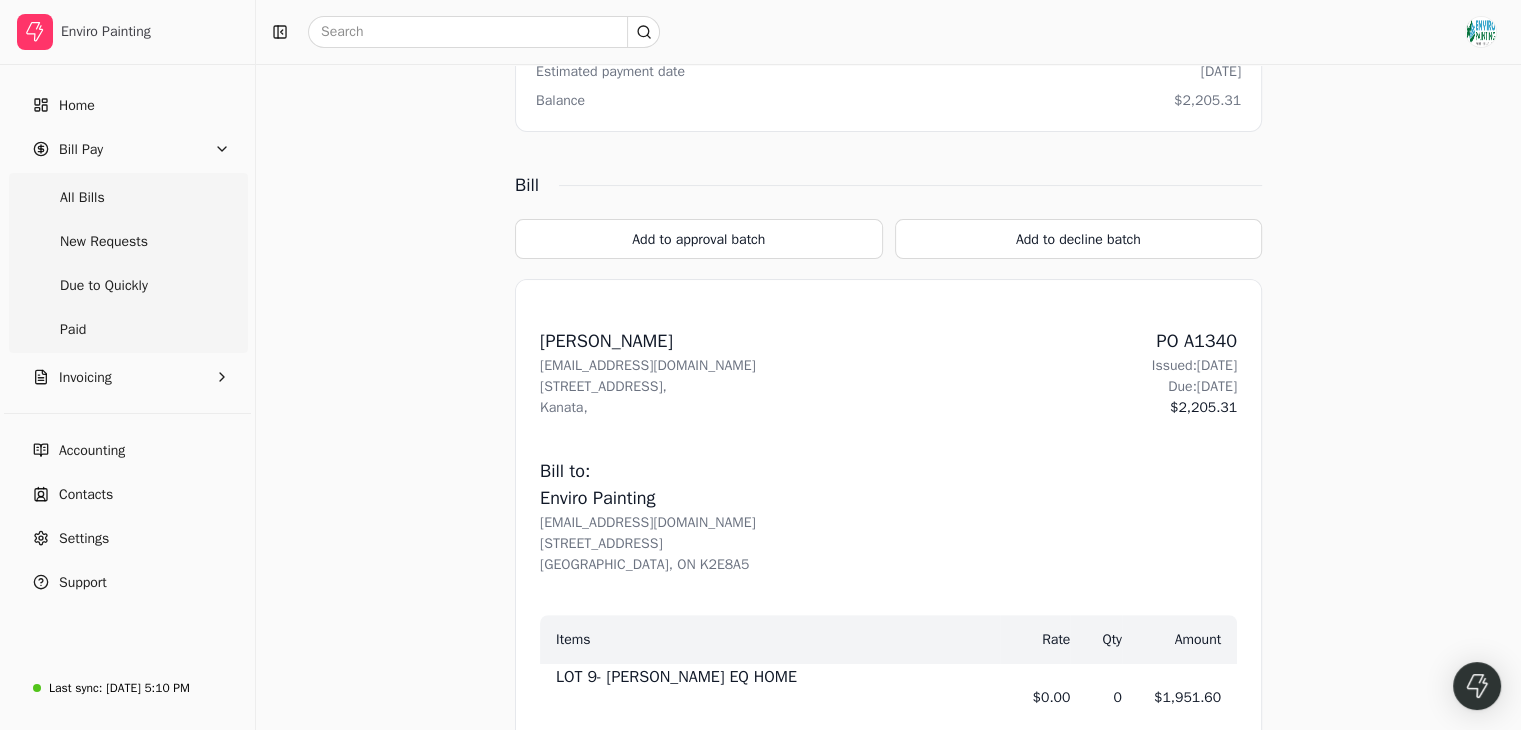 scroll, scrollTop: 546, scrollLeft: 0, axis: vertical 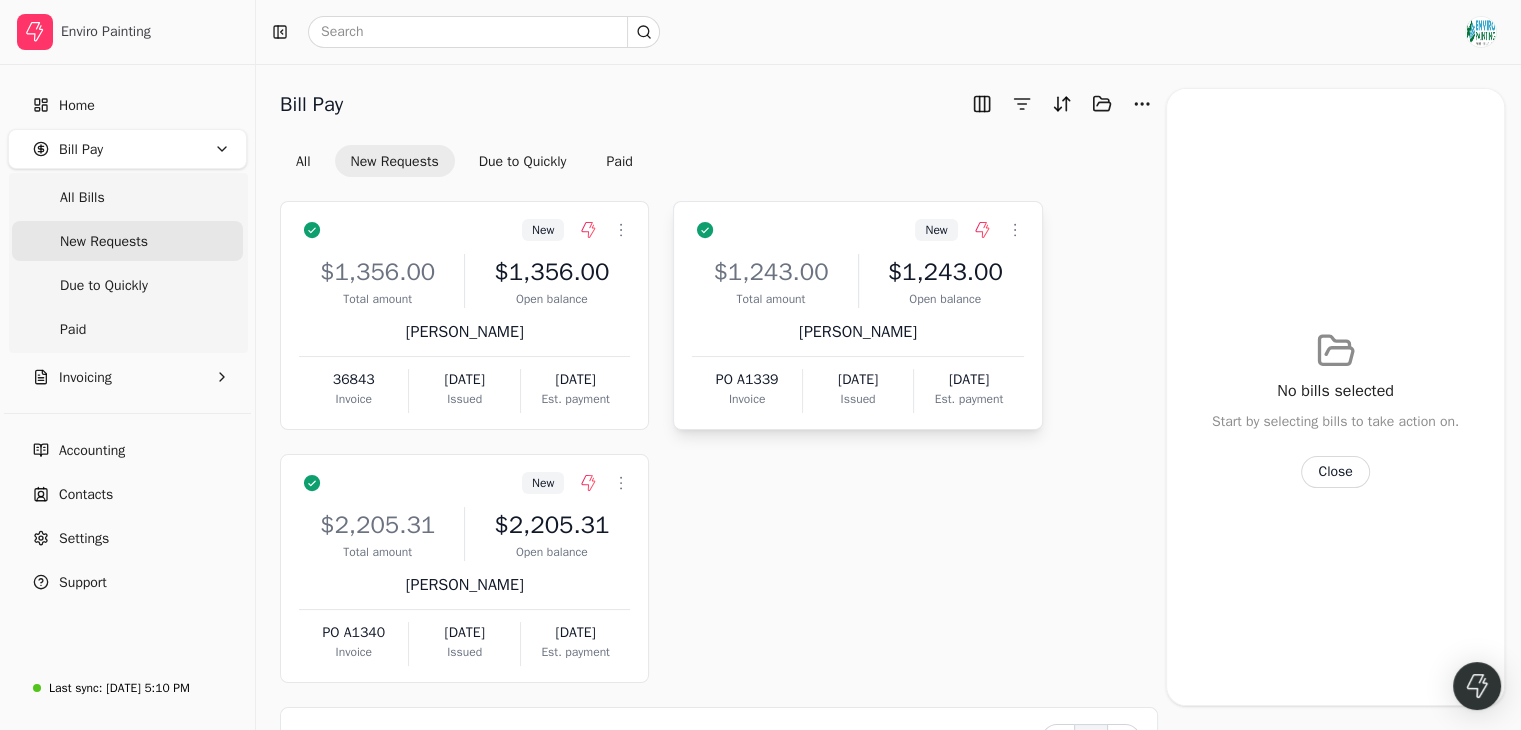 click on "$1,243.00" at bounding box center (770, 272) 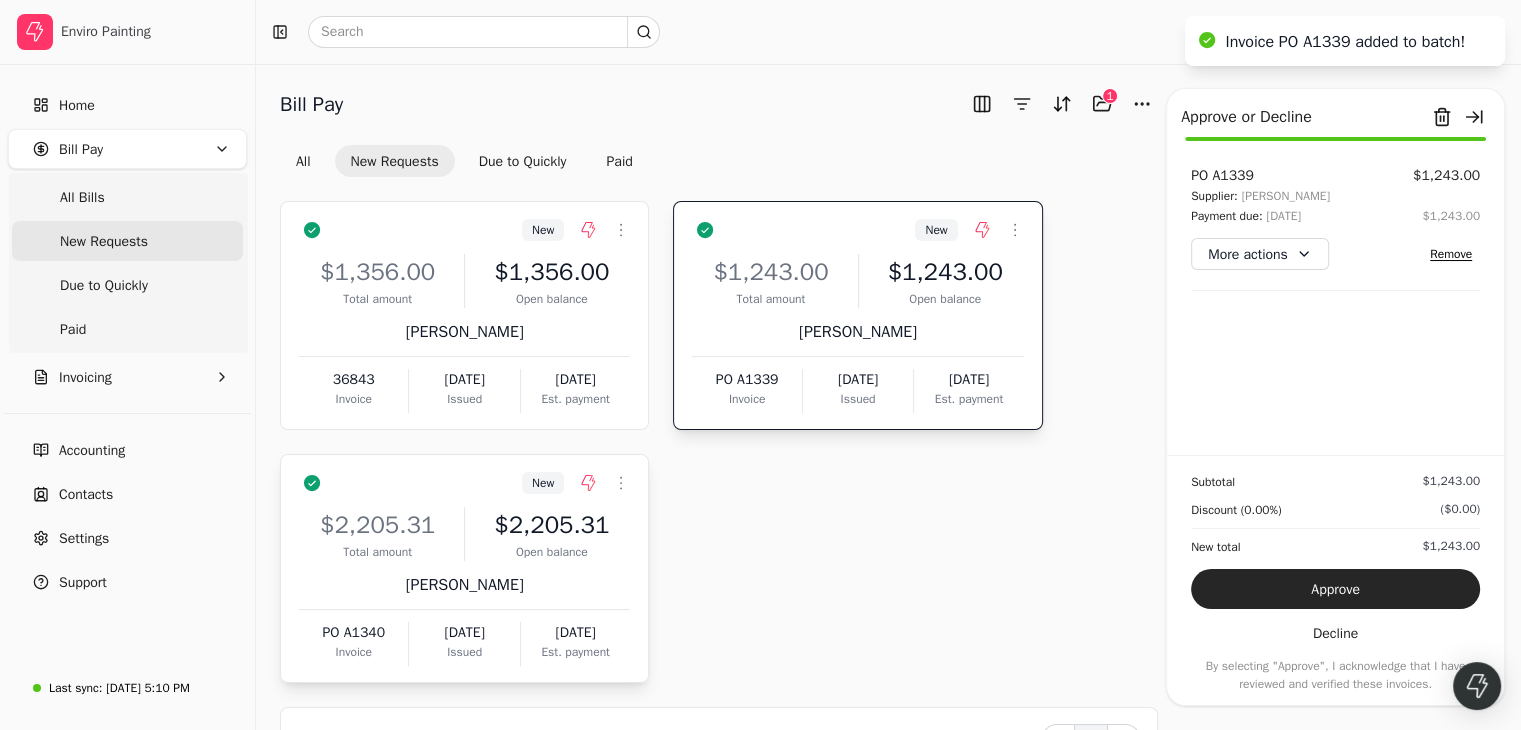 click on "$2,205.31" at bounding box center [551, 525] 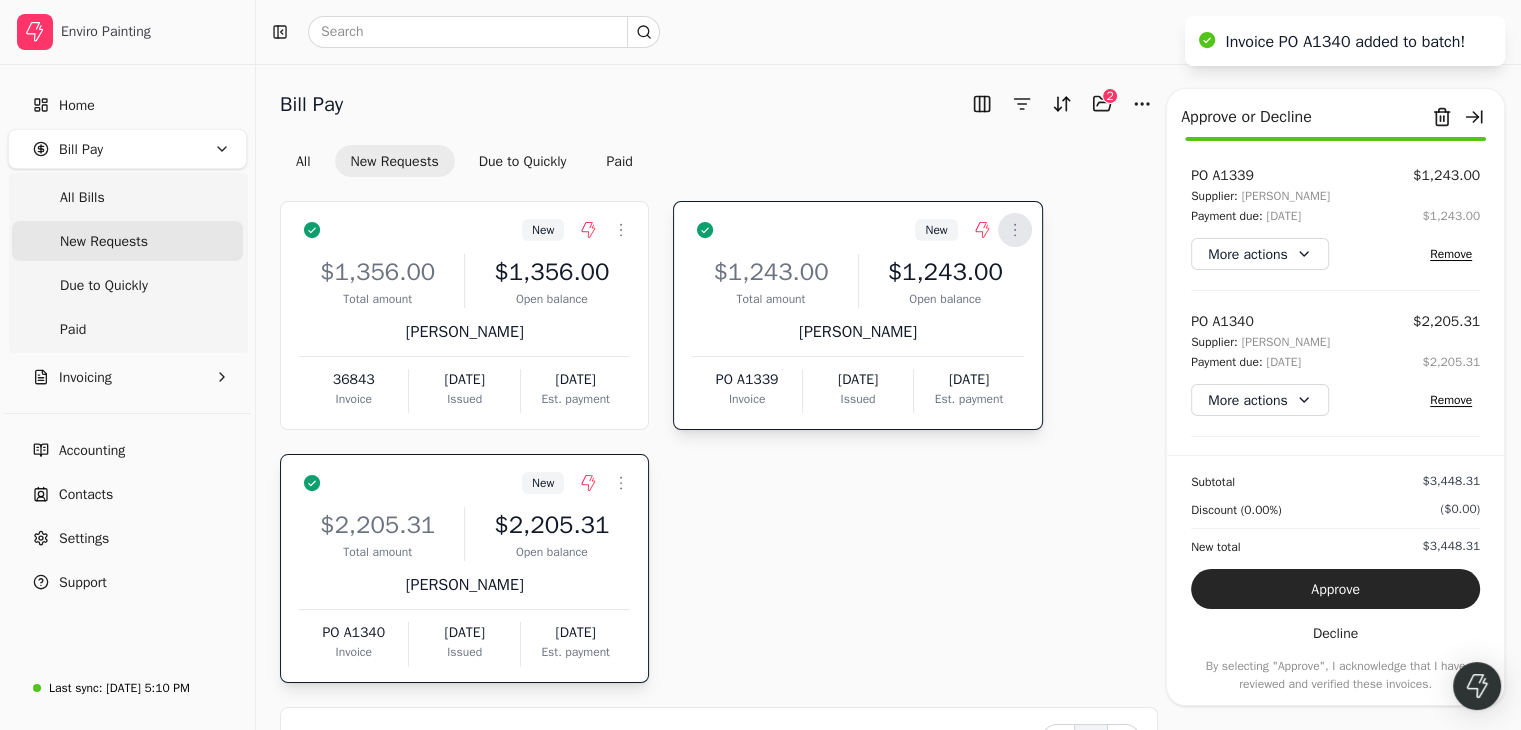 click 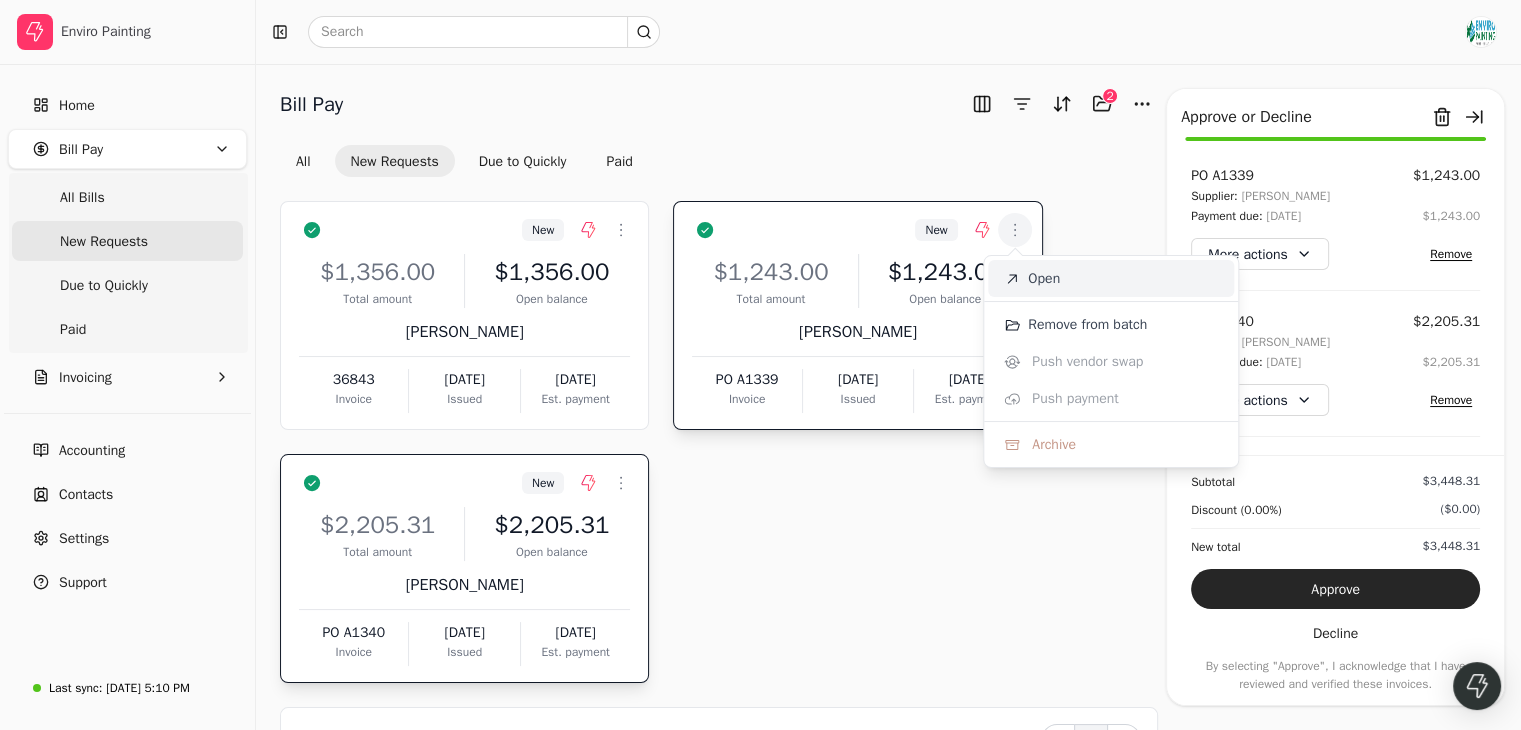 click on "Open" at bounding box center (1111, 278) 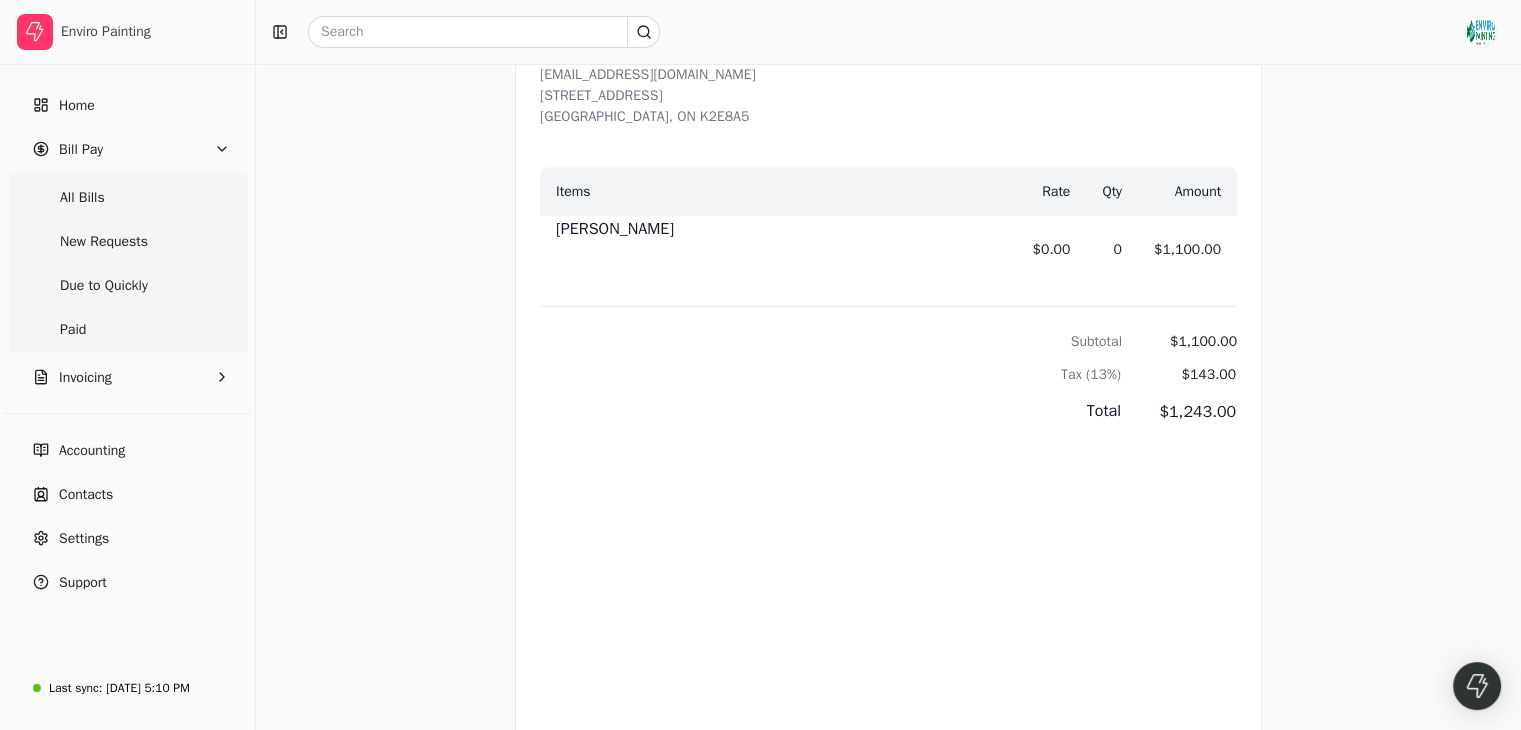 scroll, scrollTop: 996, scrollLeft: 0, axis: vertical 